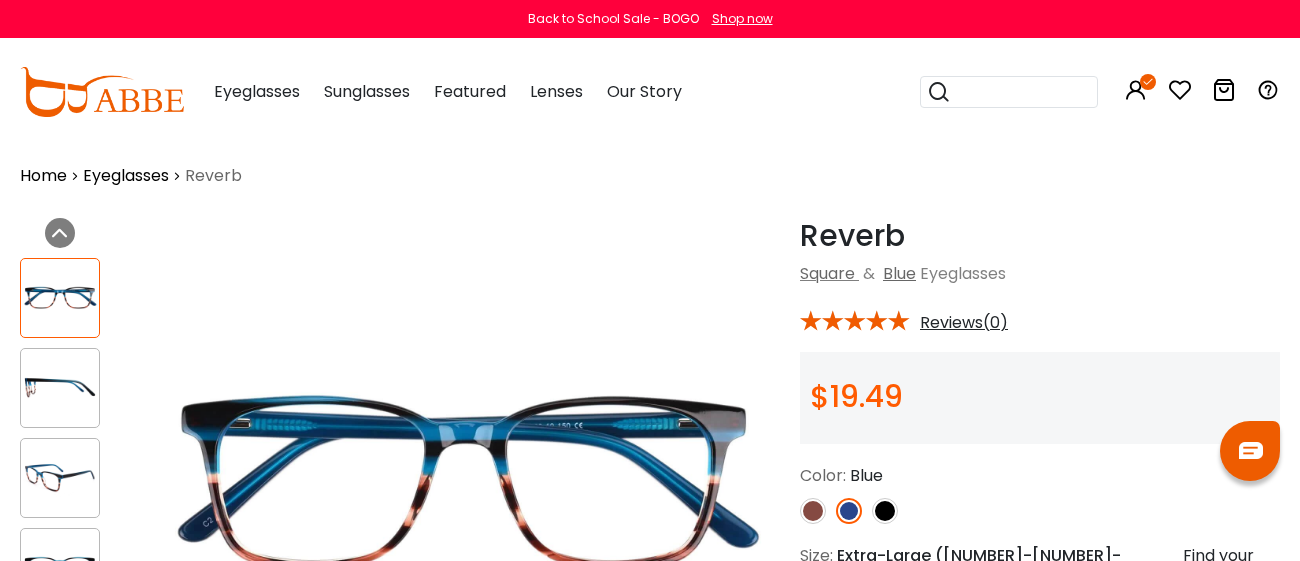 scroll, scrollTop: 0, scrollLeft: 0, axis: both 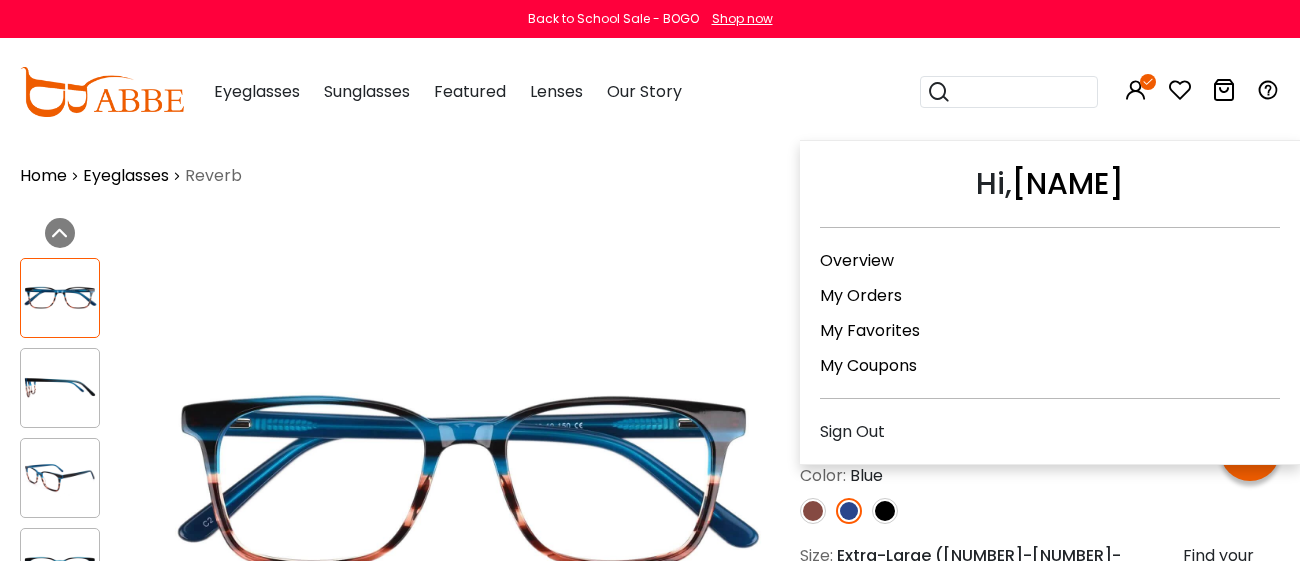 click at bounding box center (1136, 90) 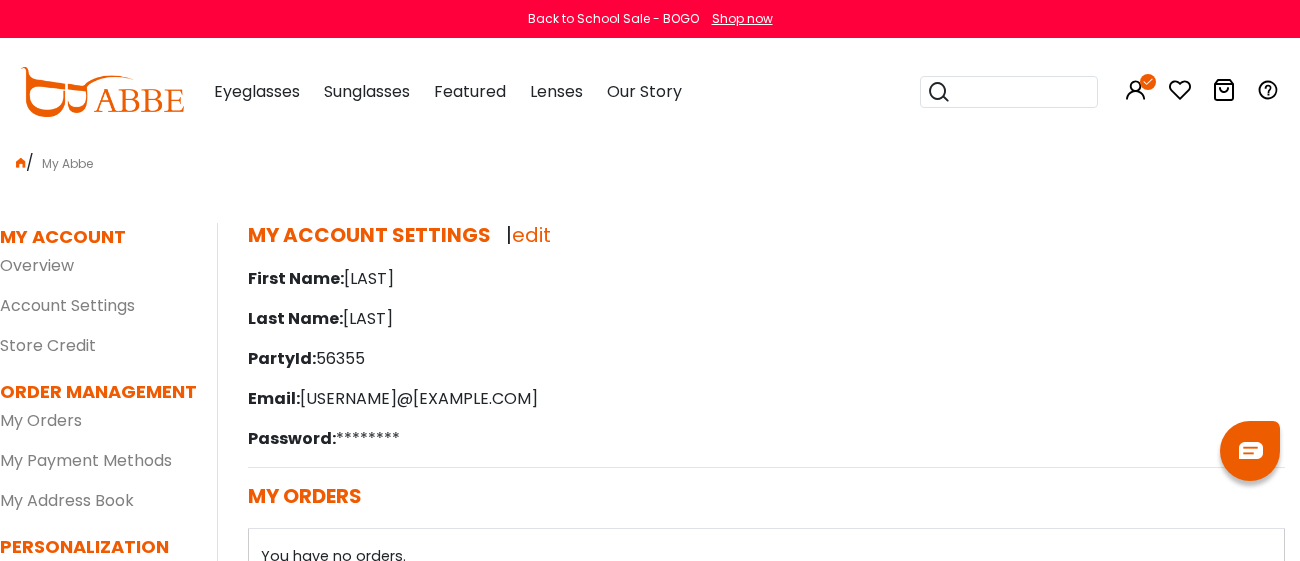 scroll, scrollTop: 0, scrollLeft: 0, axis: both 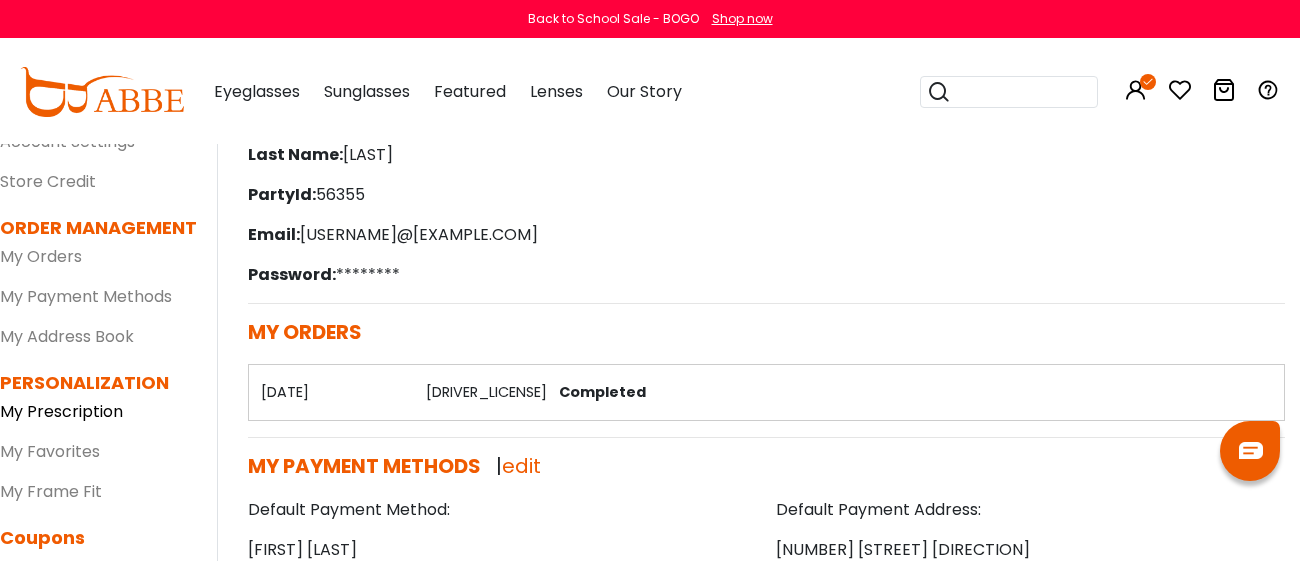click on "My Prescription" at bounding box center (61, 411) 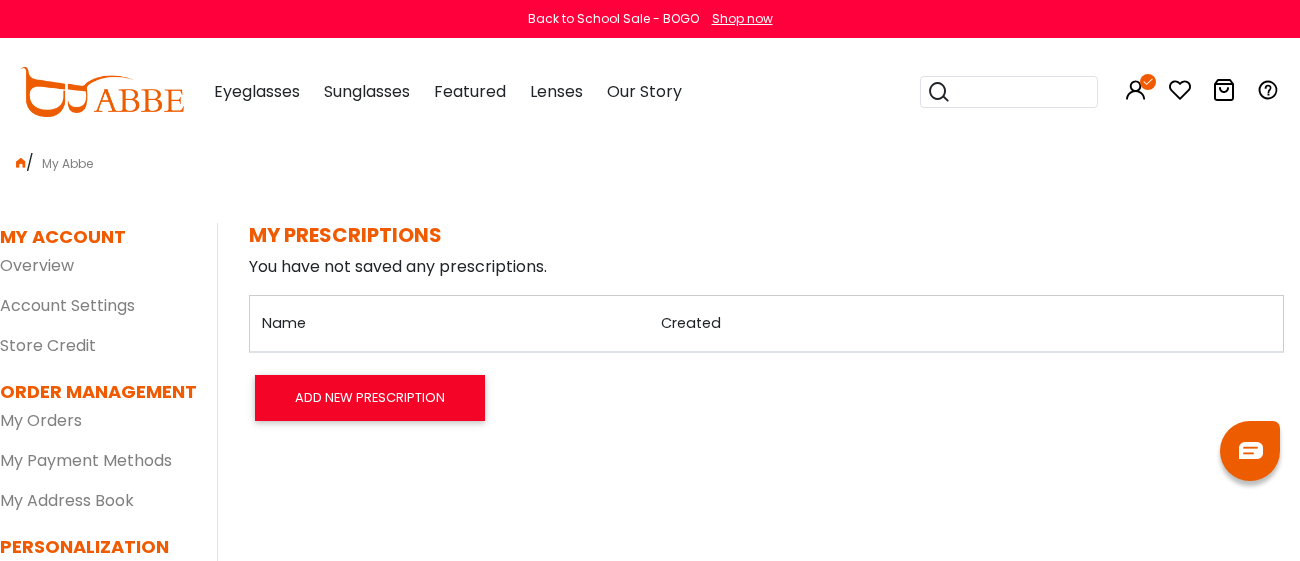 scroll, scrollTop: 0, scrollLeft: 0, axis: both 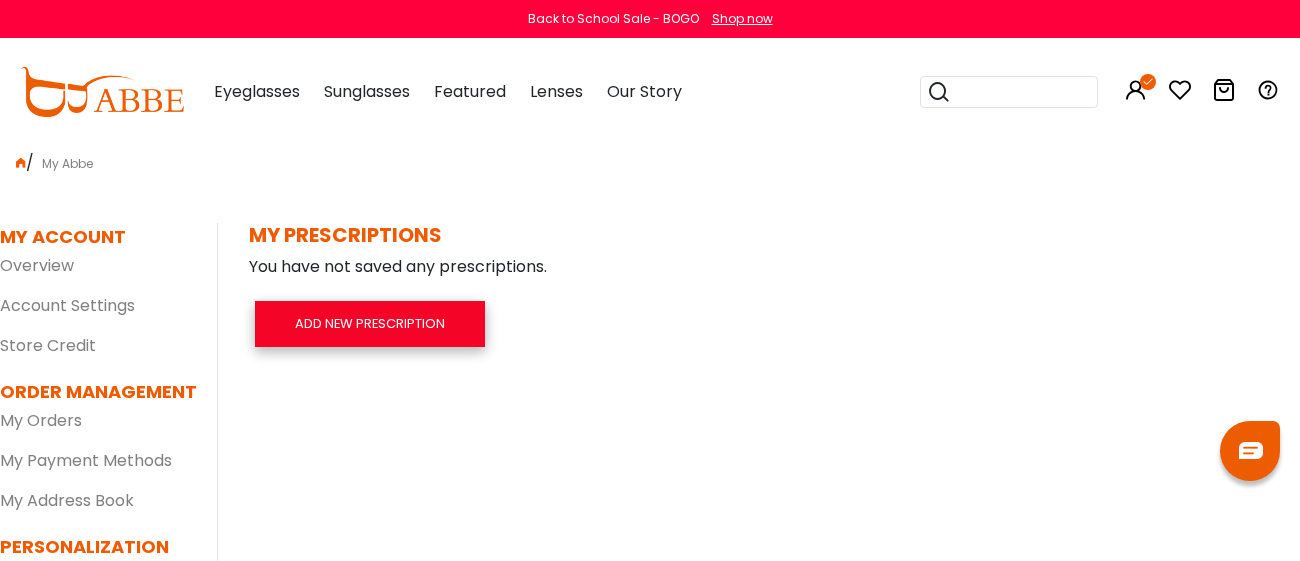 click on "ADD NEW PRESCRIPTION" at bounding box center (370, 324) 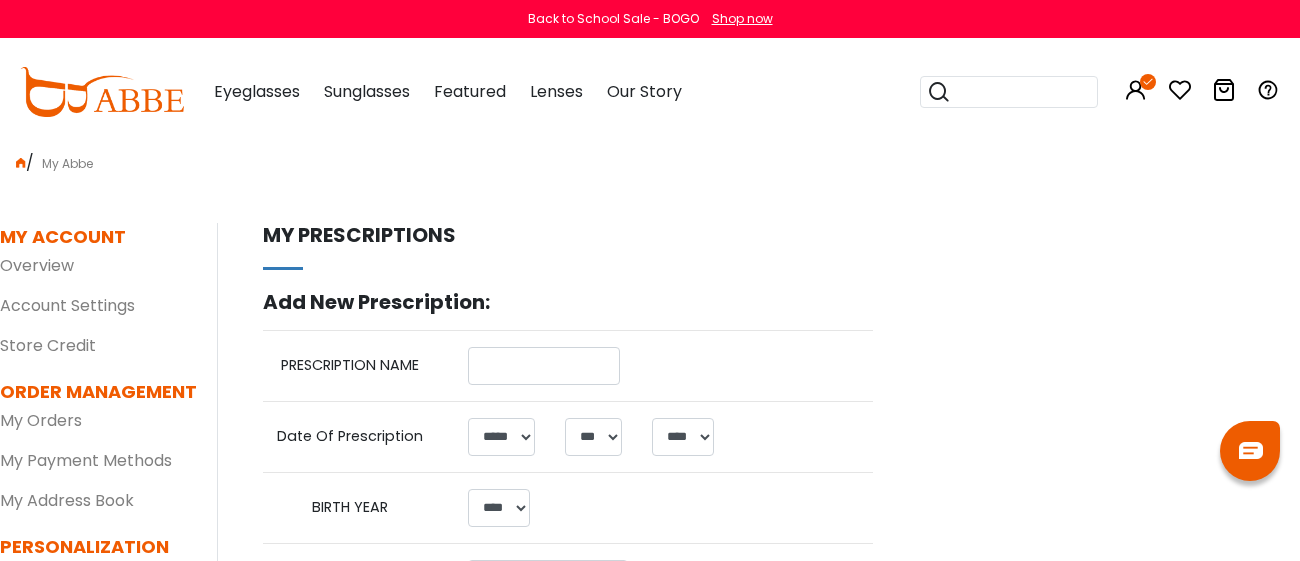 select on "*" 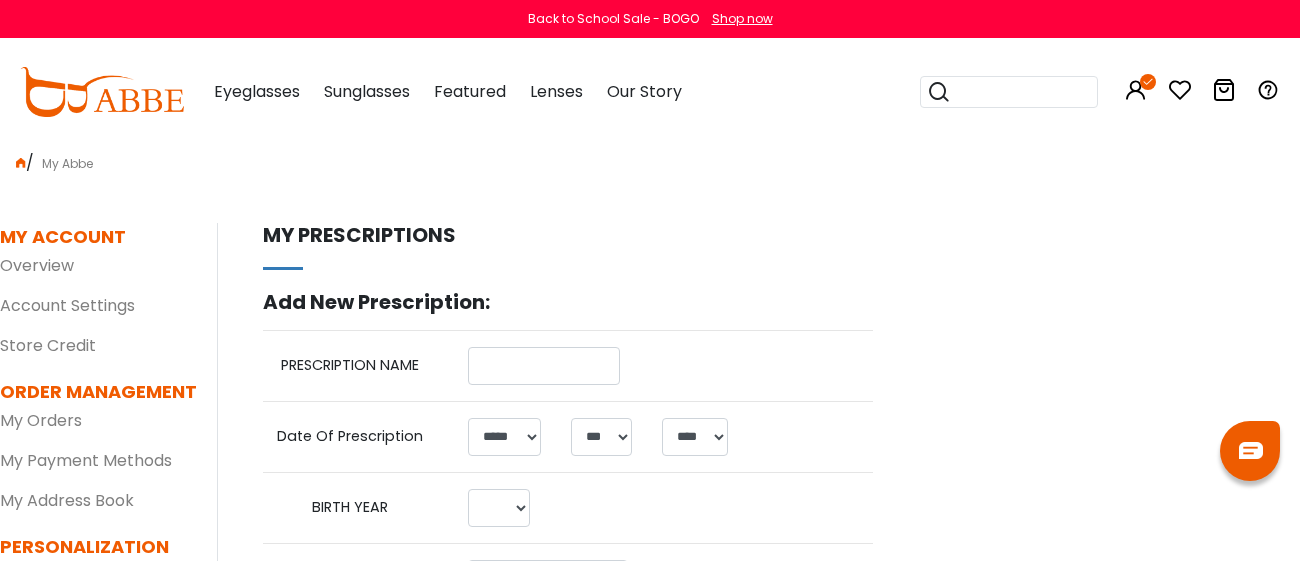 scroll, scrollTop: 0, scrollLeft: 0, axis: both 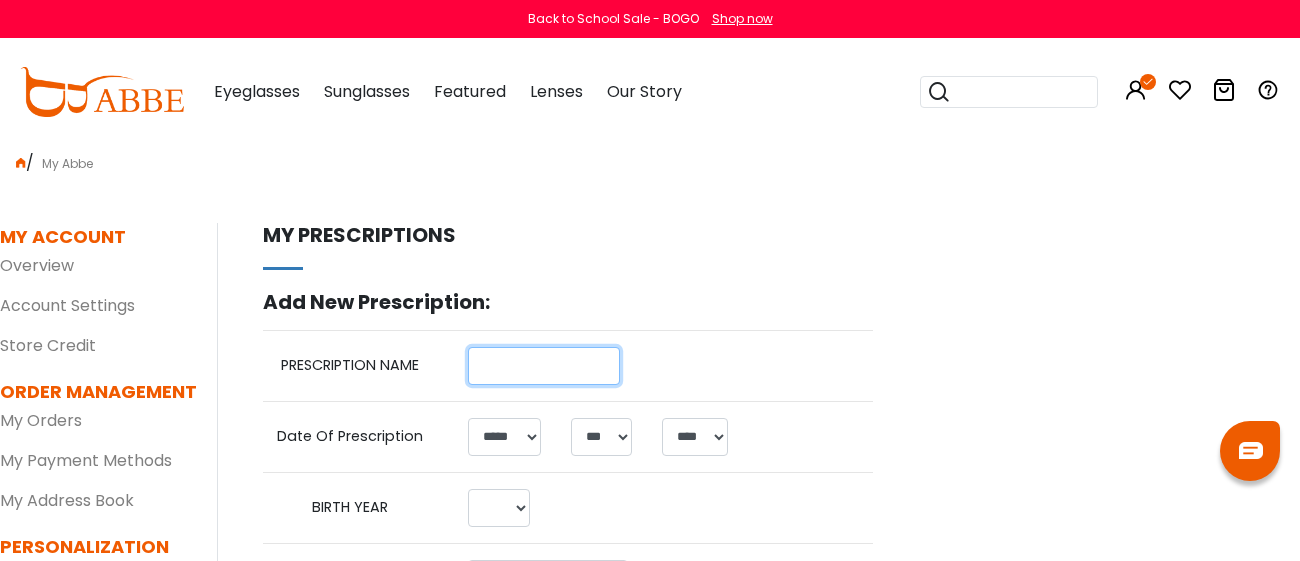click at bounding box center [544, 366] 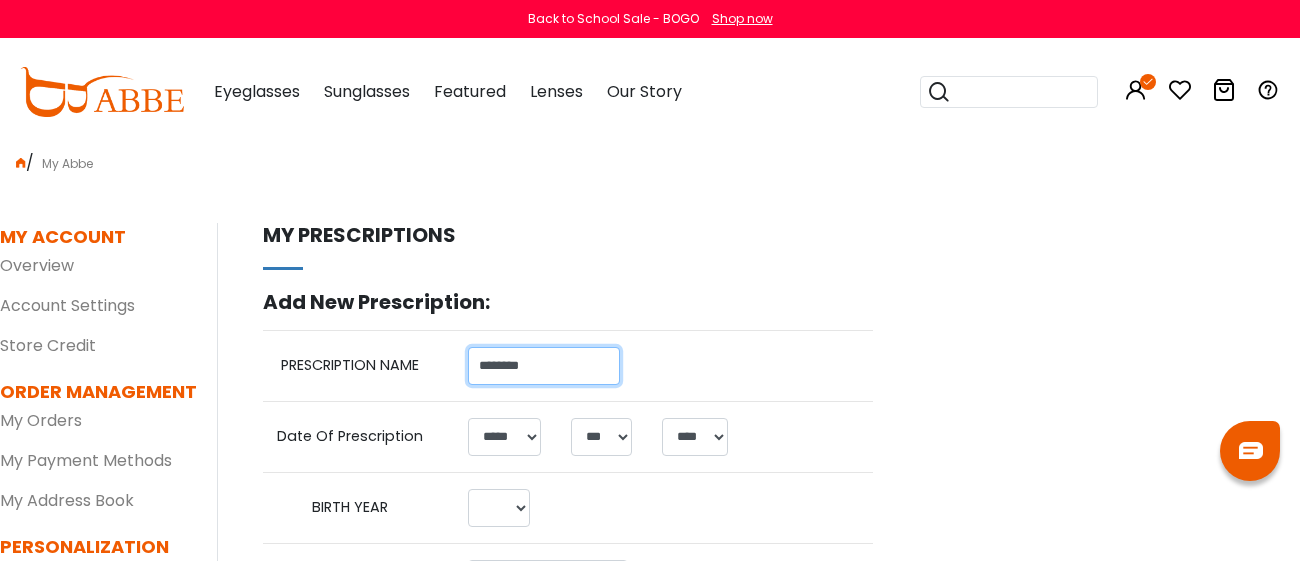 type on "********" 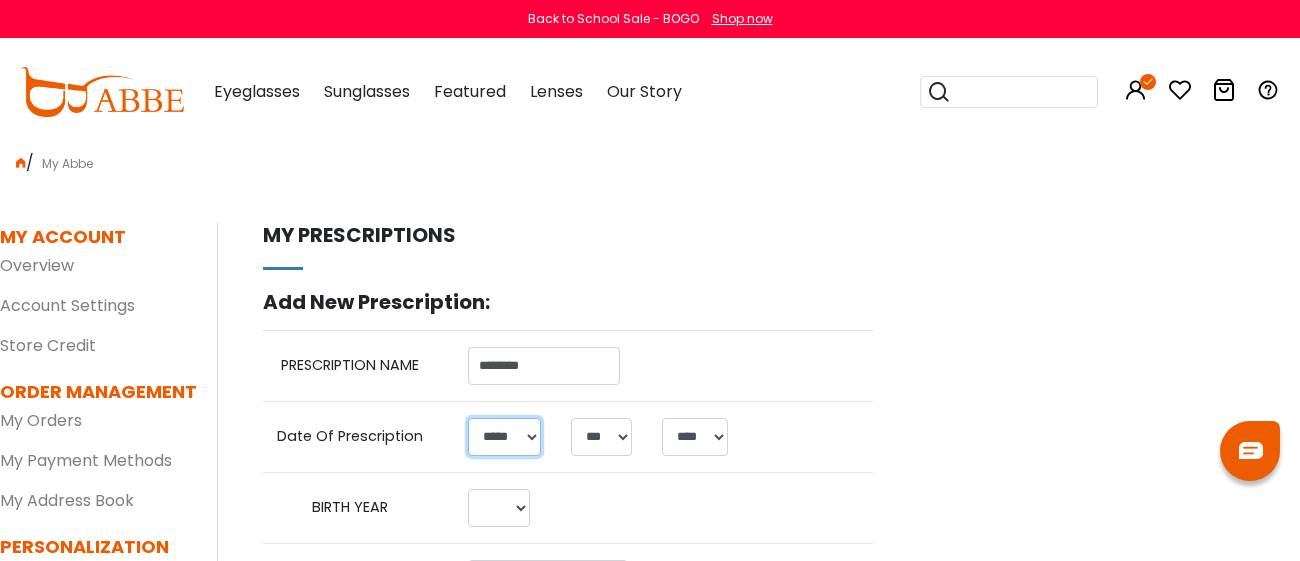 click on "*****
* * * * * * * * * ** ** **" at bounding box center (504, 437) 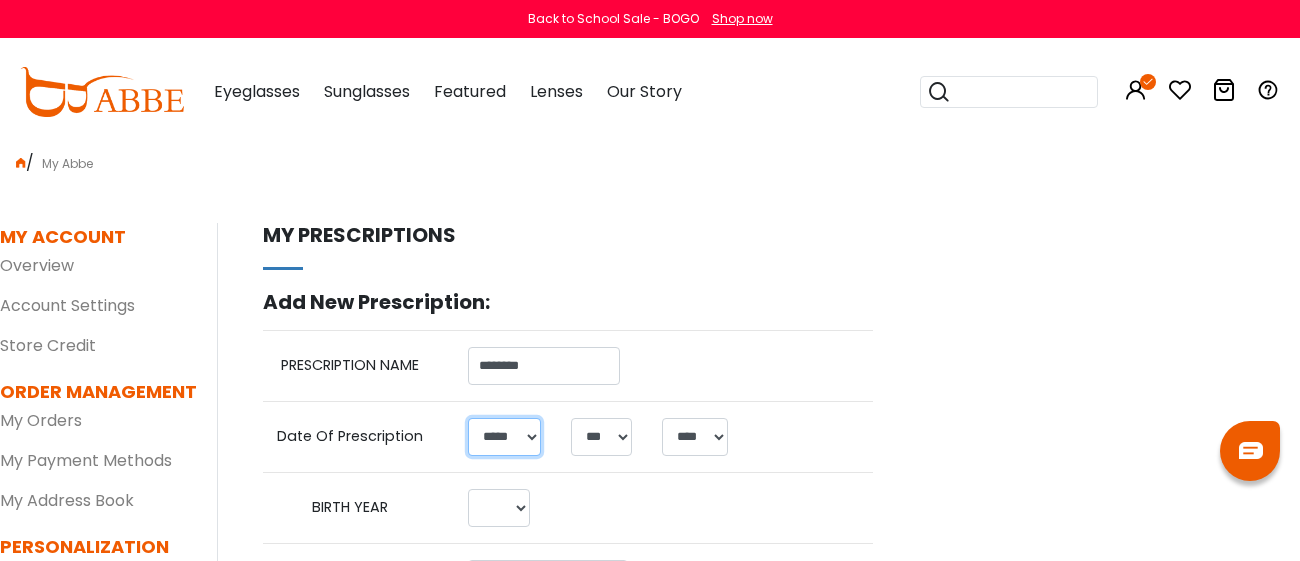 select on "*" 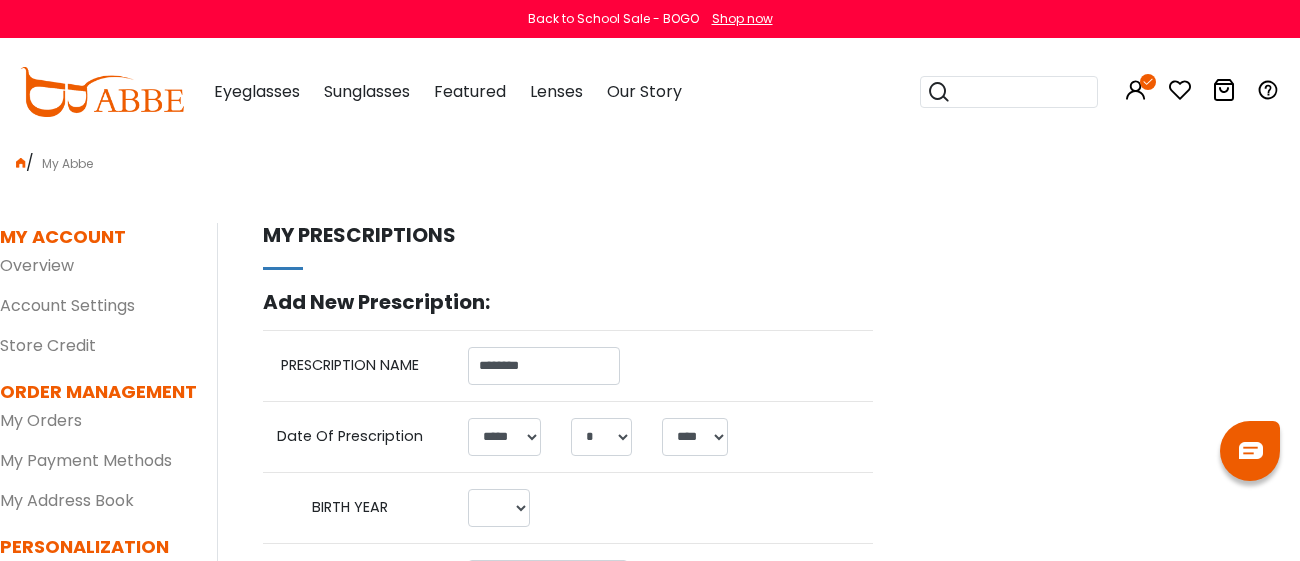 click on "My prescriptions
Add New Prescription:
PRESCRIPTION NAME
********
Date Of Prescription
*****
* * * * * * * * * ** ** **
*** * * * * * * * * * ** ** ** ** ** ** ** ** ** ** ** ** ** ** ** ** ** ** ** ** ** **
****
**** **** **** **** **** ****
BIRTH YEAR
**** **** **** **** **** **** **** **** **** **** **** **** **** **** **** **** **** **** **** **** **** **** **** **** **** **** **** **** **** **** **** **** **** **** **** **** **** **** **** **** **** **** **** **** **** **** **** **** **** **** **** **** **** **** **** #" at bounding box center (553, 464) 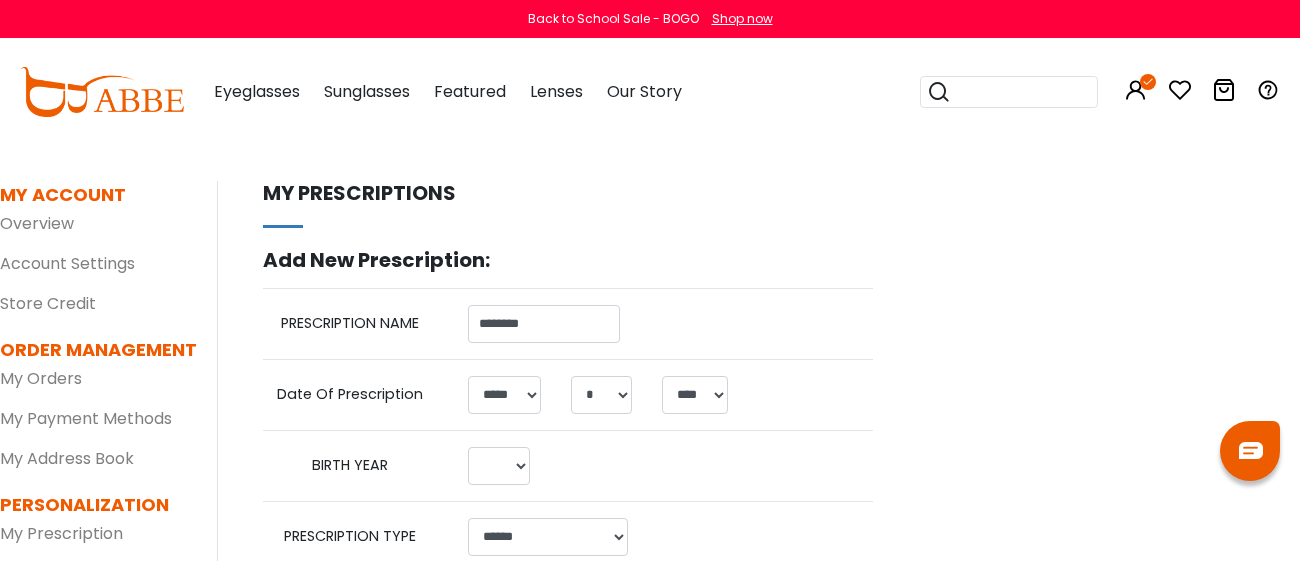 scroll, scrollTop: 45, scrollLeft: 0, axis: vertical 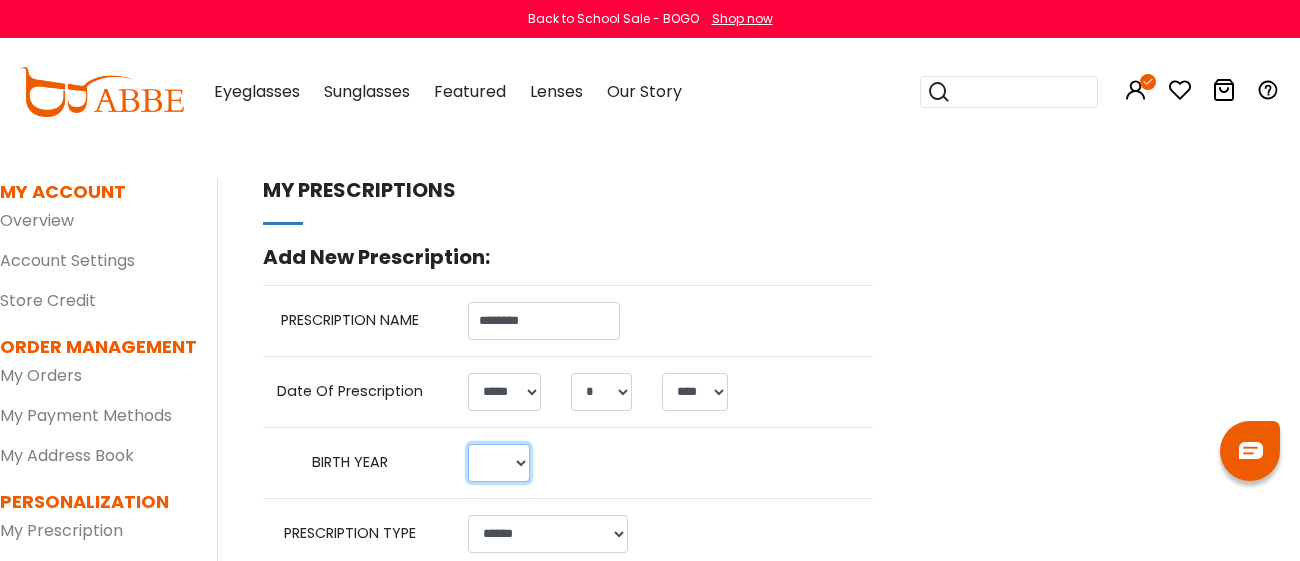 click on "**** **** **** **** **** **** **** **** **** **** **** **** **** **** **** **** **** **** **** **** **** **** **** **** **** **** **** **** **** **** **** **** **** **** **** **** **** **** **** **** **** **** **** **** **** **** **** **** **** **** **** **** **** **** **** **** **** **** **** **** **** **** **** **** **** **** **** **** **** **** **** **** **** **** **** **** **** **** **** **** **** **** **** **** **** **** **** **** **** **** **** **** **** **** **** **** **** **** **** **** ****" at bounding box center [499, 463] 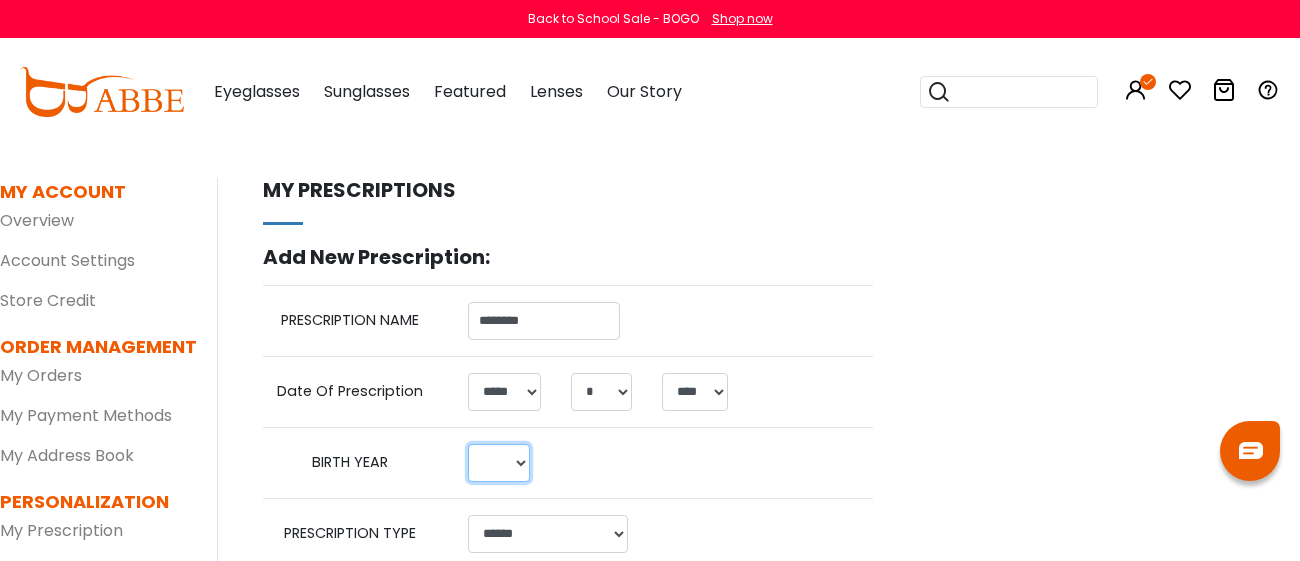 select on "****" 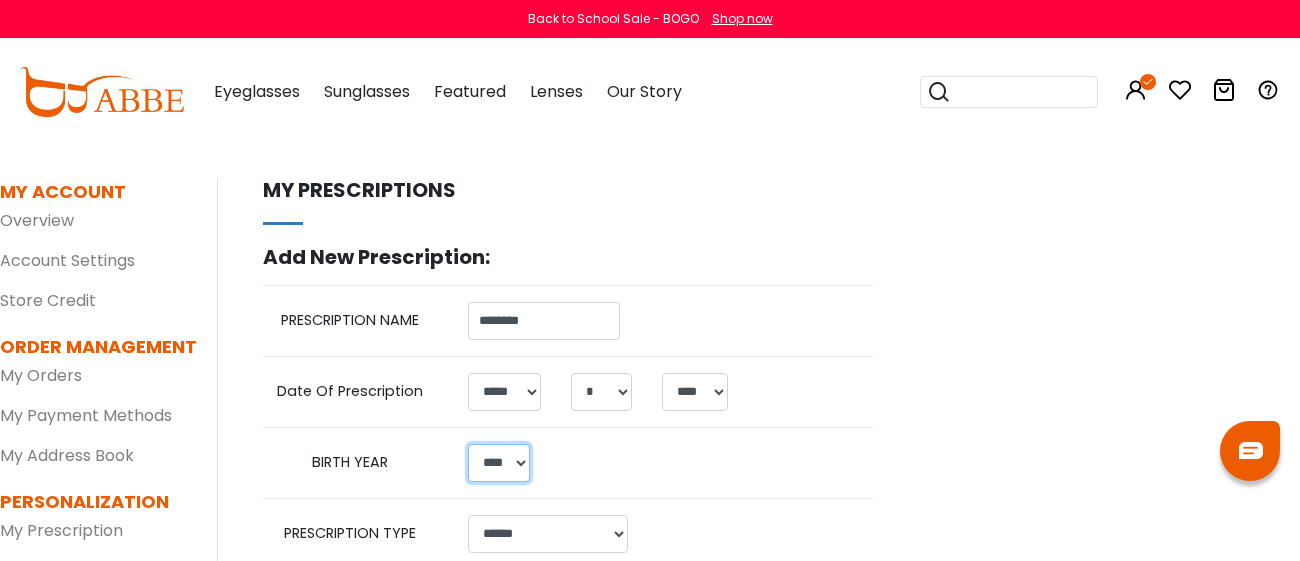 click on "**** **** **** **** **** **** **** **** **** **** **** **** **** **** **** **** **** **** **** **** **** **** **** **** **** **** **** **** **** **** **** **** **** **** **** **** **** **** **** **** **** **** **** **** **** **** **** **** **** **** **** **** **** **** **** **** **** **** **** **** **** **** **** **** **** **** **** **** **** **** **** **** **** **** **** **** **** **** **** **** **** **** **** **** **** **** **** **** **** **** **** **** **** **** **** **** **** **** **** **** ****" at bounding box center (499, 463) 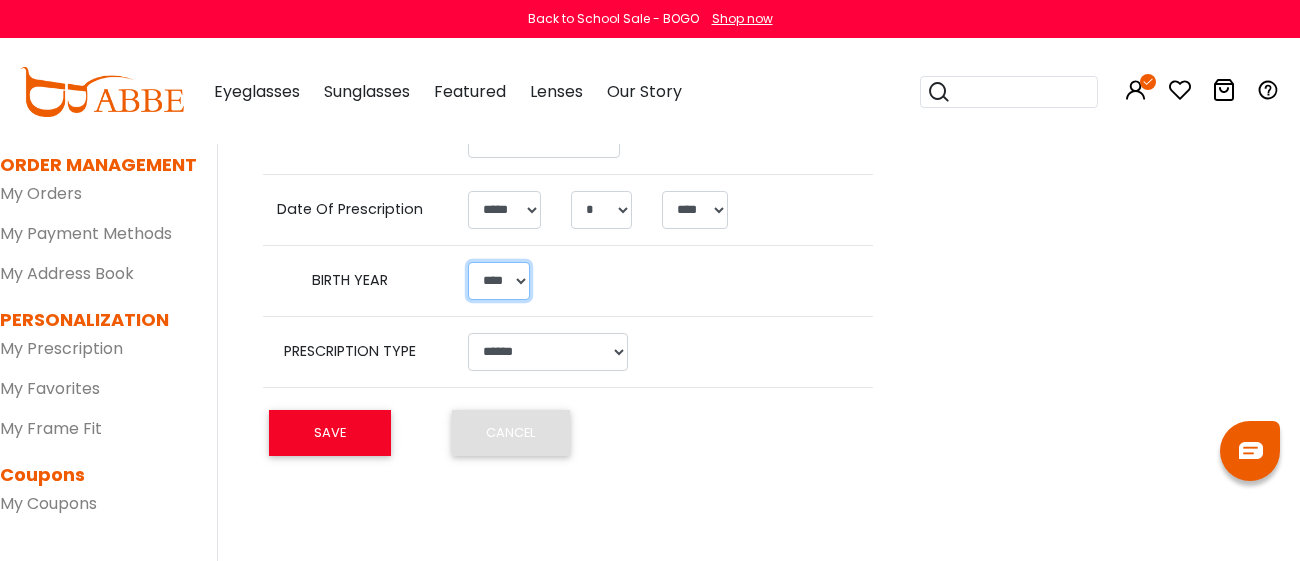 scroll, scrollTop: 232, scrollLeft: 0, axis: vertical 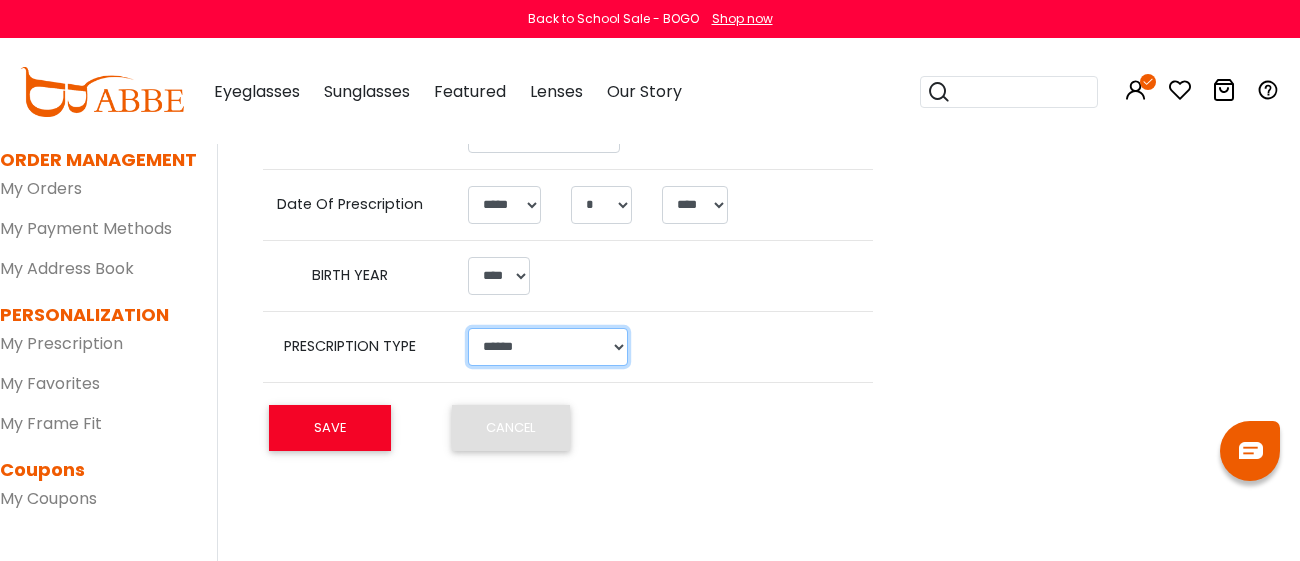click on "**********" at bounding box center [548, 347] 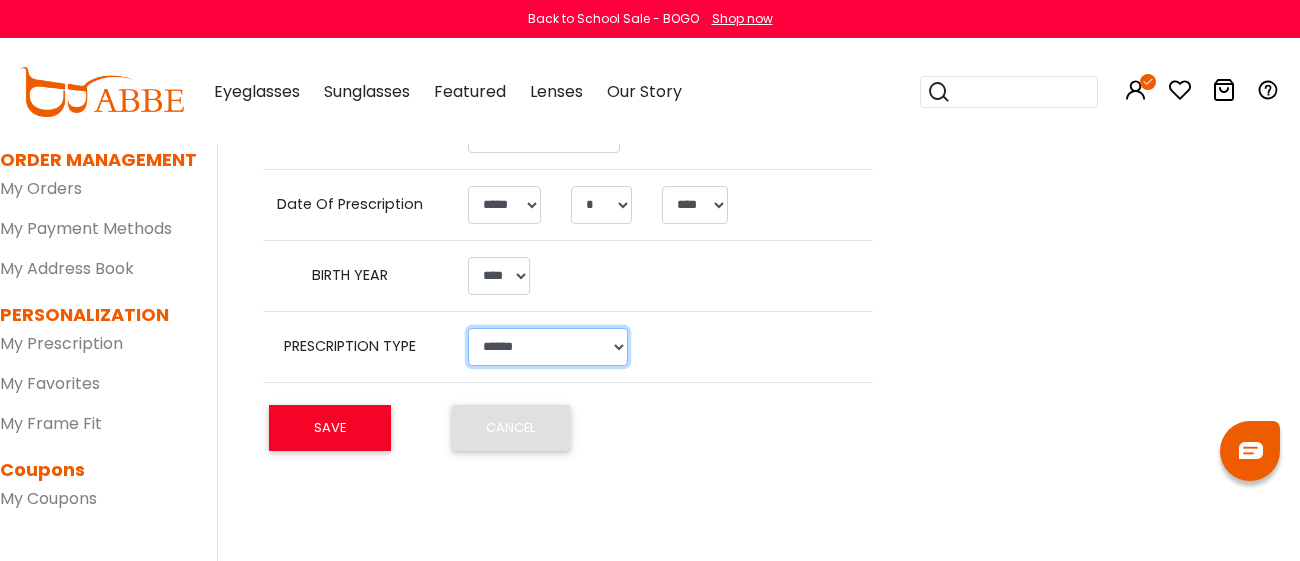 select on "**********" 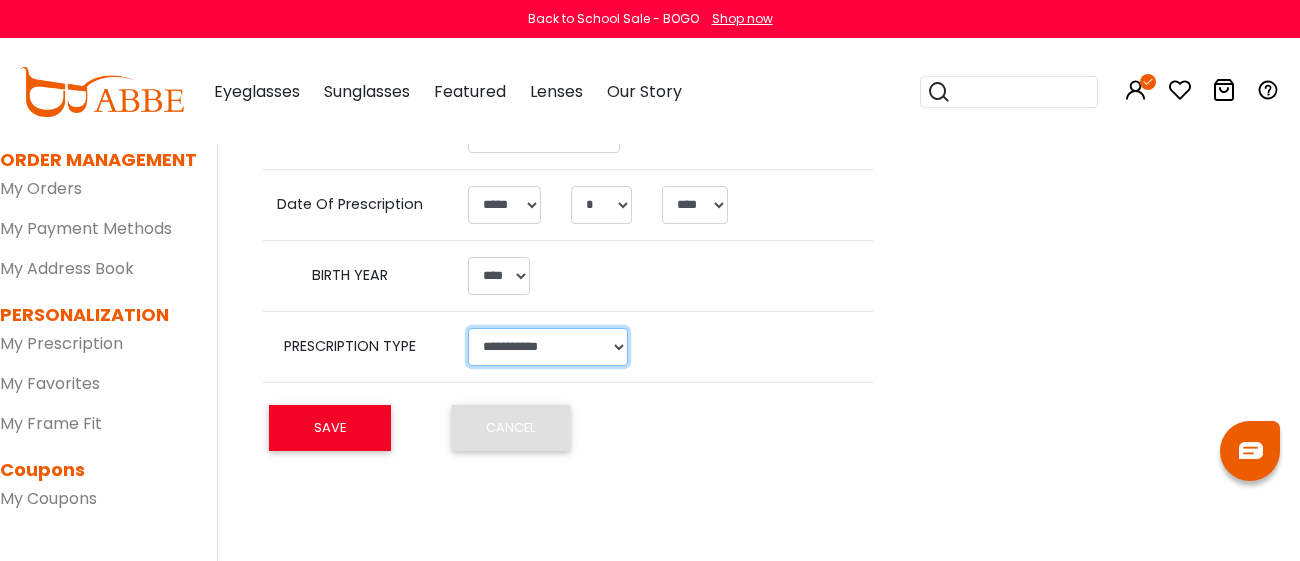 click on "**********" at bounding box center (548, 347) 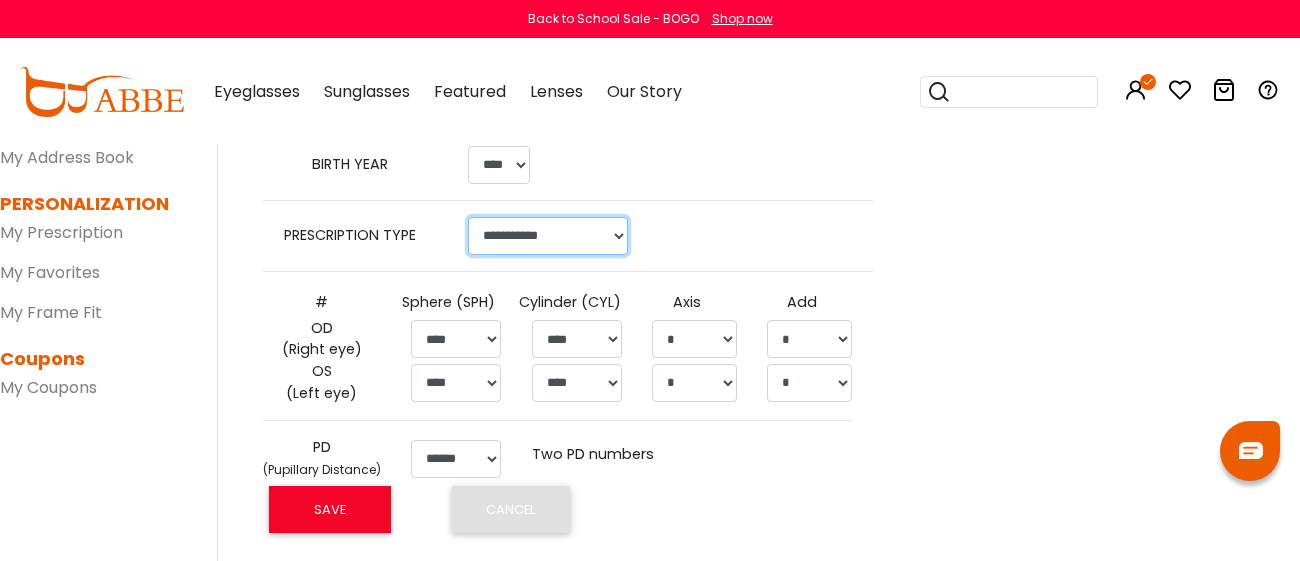 scroll, scrollTop: 357, scrollLeft: 0, axis: vertical 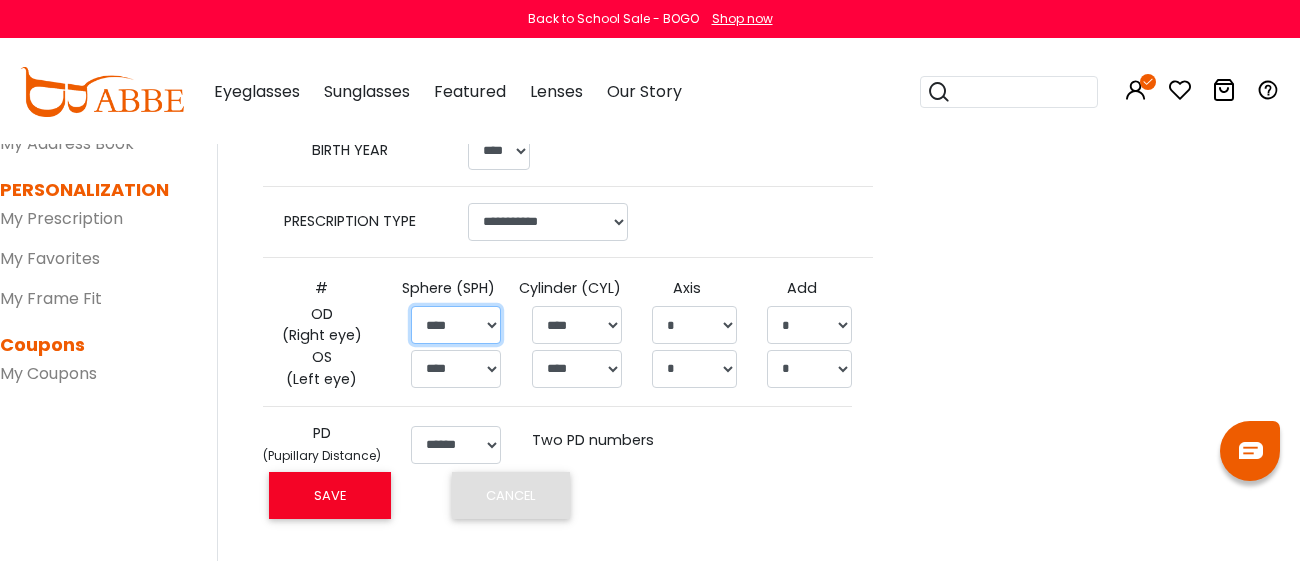 click on "****** ******
******
******
******
******
******
******
******
******
******
******
******
******
******
******
******
******
******
******
******
******
******
******
******
*****
*****
*****
*****
*****
*****
*****
*****
*****
*****
***** ***** *****" at bounding box center [456, 325] 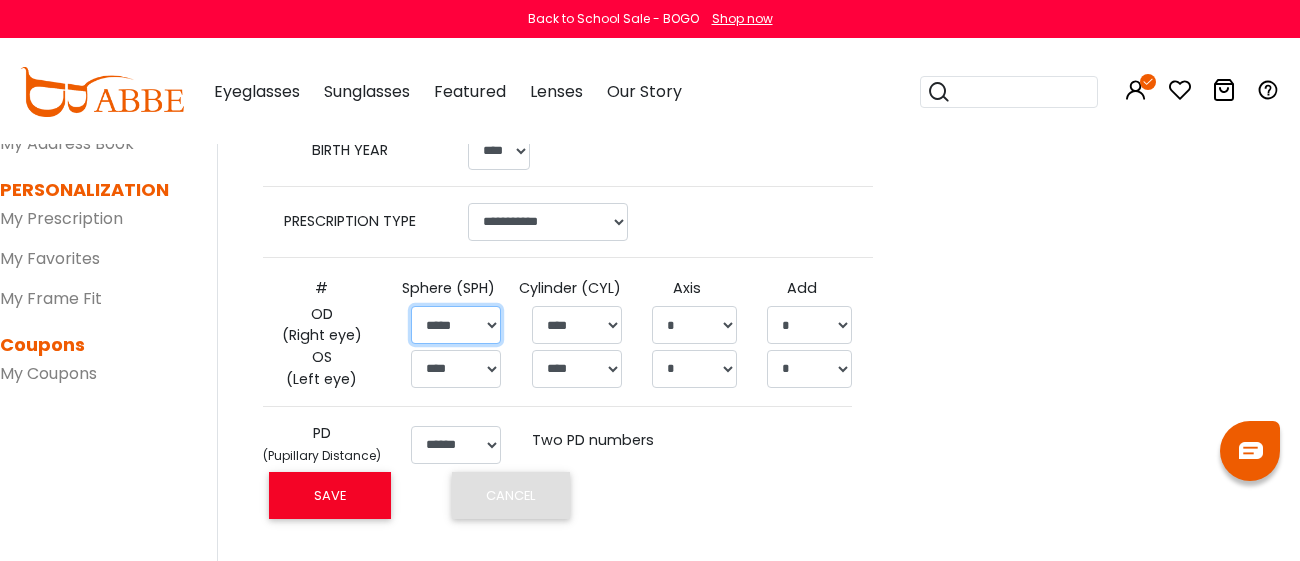 click on "****** ******
******
******
******
******
******
******
******
******
******
******
******
******
******
******
******
******
******
******
******
******
******
******
******
*****
*****
*****
*****
*****
*****
*****
*****
*****
*****
***** ***** *****" at bounding box center (456, 325) 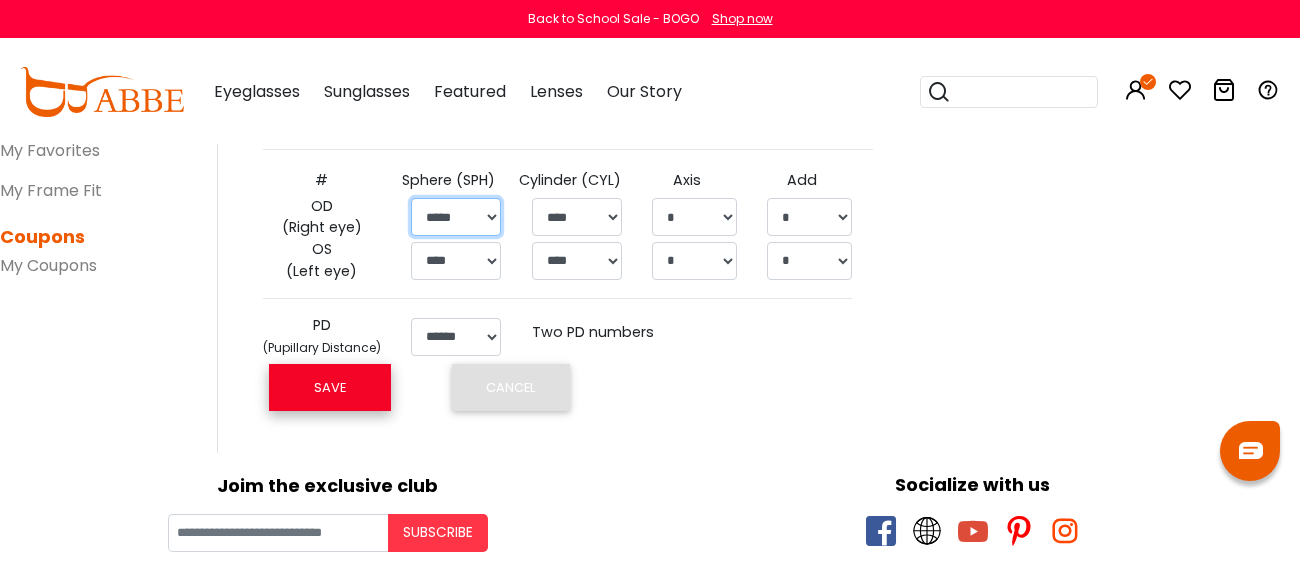 scroll, scrollTop: 461, scrollLeft: 0, axis: vertical 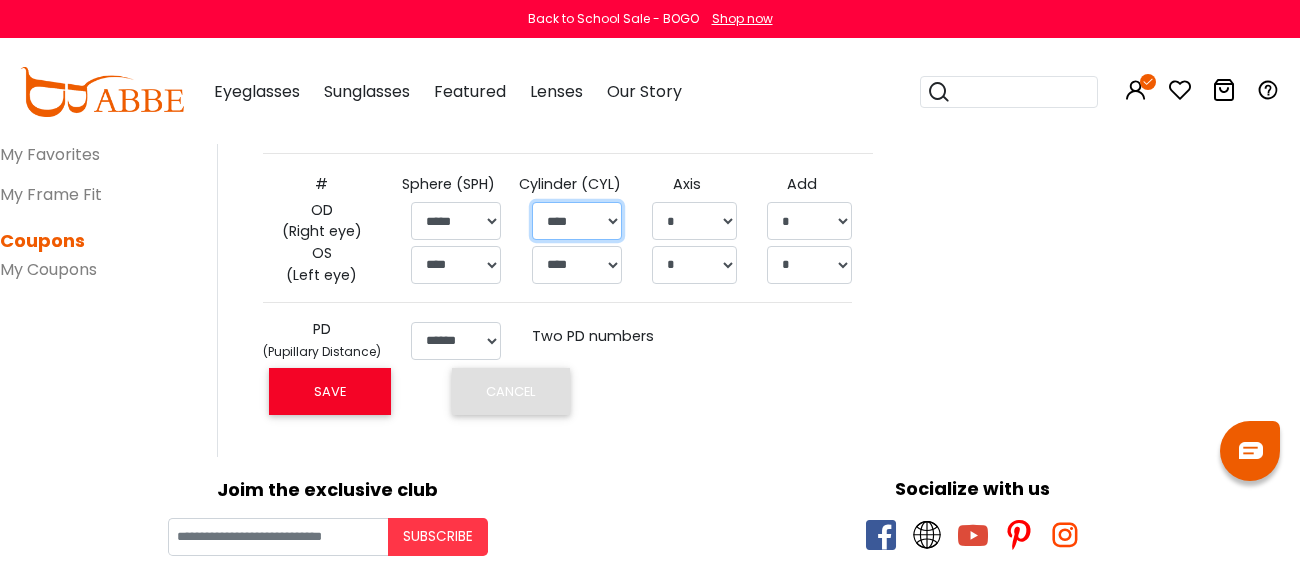 click on "*****
*****
*****
*****
*****
*****
*****
*****
*****
*****
*****
*****
*****
*****
*****
*****
*****
*****
*****
*****
*****
*****
*****
*****
****
******
*****
*****
*****
*****
*****
*****
*****
*****
*****
***** ***** *****" at bounding box center [577, 221] 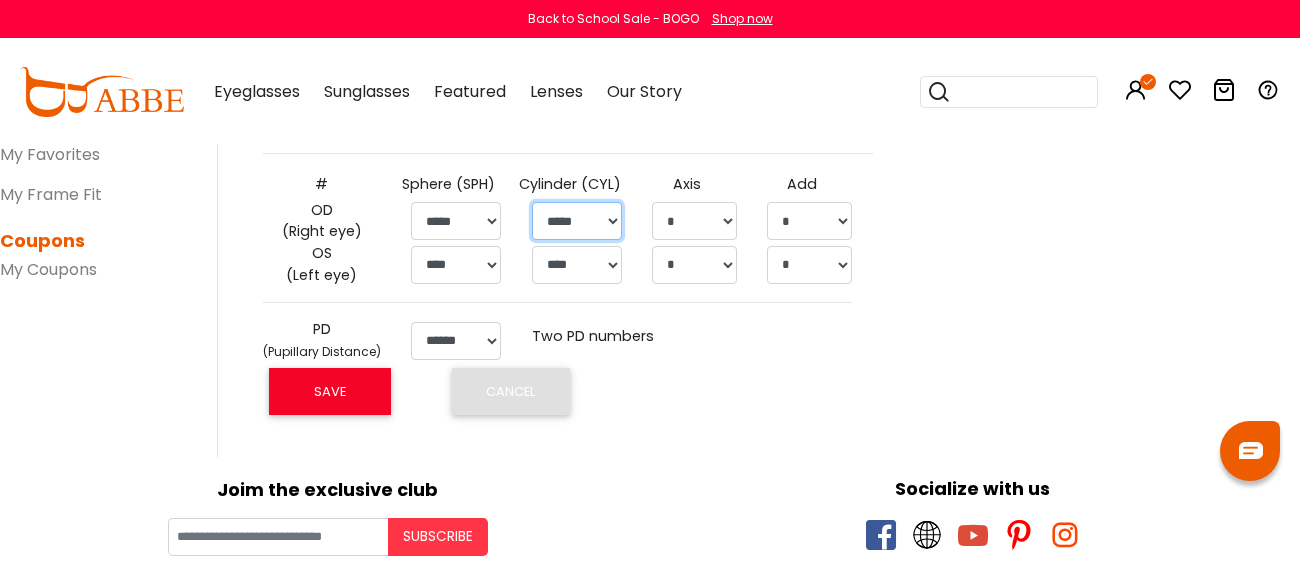 click on "*****
*****
*****
*****
*****
*****
*****
*****
*****
*****
*****
*****
*****
*****
*****
*****
*****
*****
*****
*****
*****
*****
*****
*****
****
******
*****
*****
*****
*****
*****
*****
*****
*****
*****
***** ***** *****" at bounding box center [577, 221] 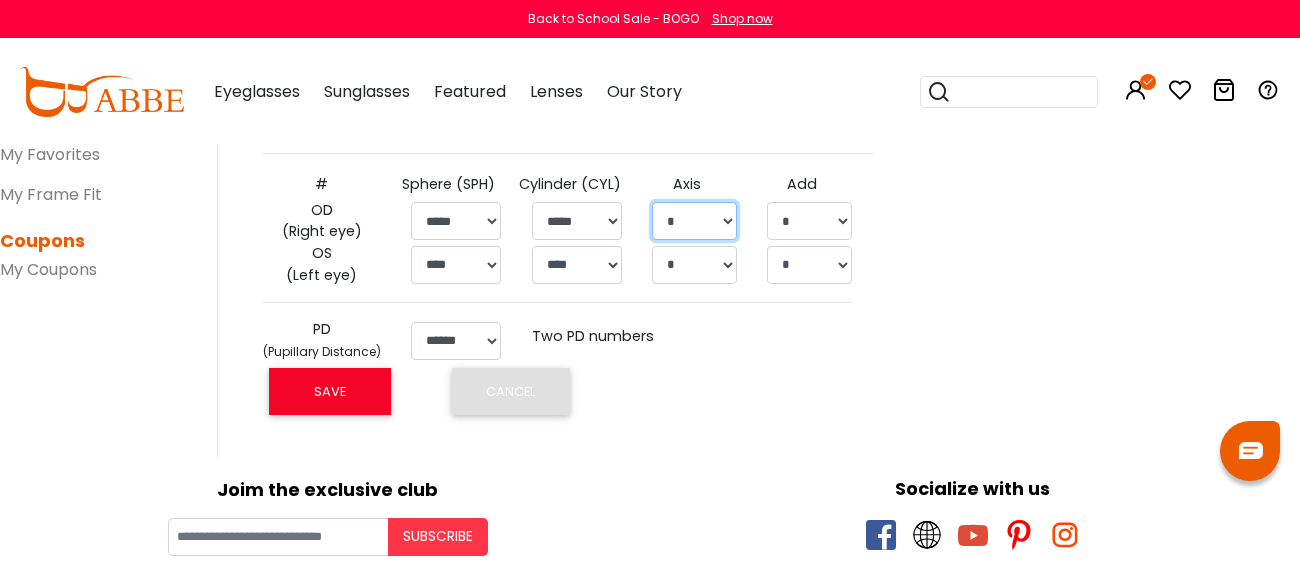 click on "**** * * * * * * * * * * ** ** ** ** ** ** ** ** ** ** ** ** ** ** ** ** ** ** ** ** ** ** ** ** ** ** ** ** ** ** ** ** ** ** ** ** ** ** ** ** ** ** ** ** ** ** ** ** ** ** ** ** ** ** ** ** ** ** ** ** ** ** ** ** ** ** ** ** ** ** ** ** ** ** ** ** ** ** ** ** ** ** ** ** ** ** ** ** ** ** *** *** *** *** *** *** *** *** *** *** *** *** *** *** *** *** *** *** *** *** *** *** *** *** *** *** *** *** *** *** *** *** *** *** *** *** *** *** *** *** *** *** *** *** *** *** *** *** *** *** *** *** *** *** *** *** *** *** *** *** *** *** *** *** *** *** *** *** *** *** *** *** *** *** *** *** *** *** ***" at bounding box center (694, 221) 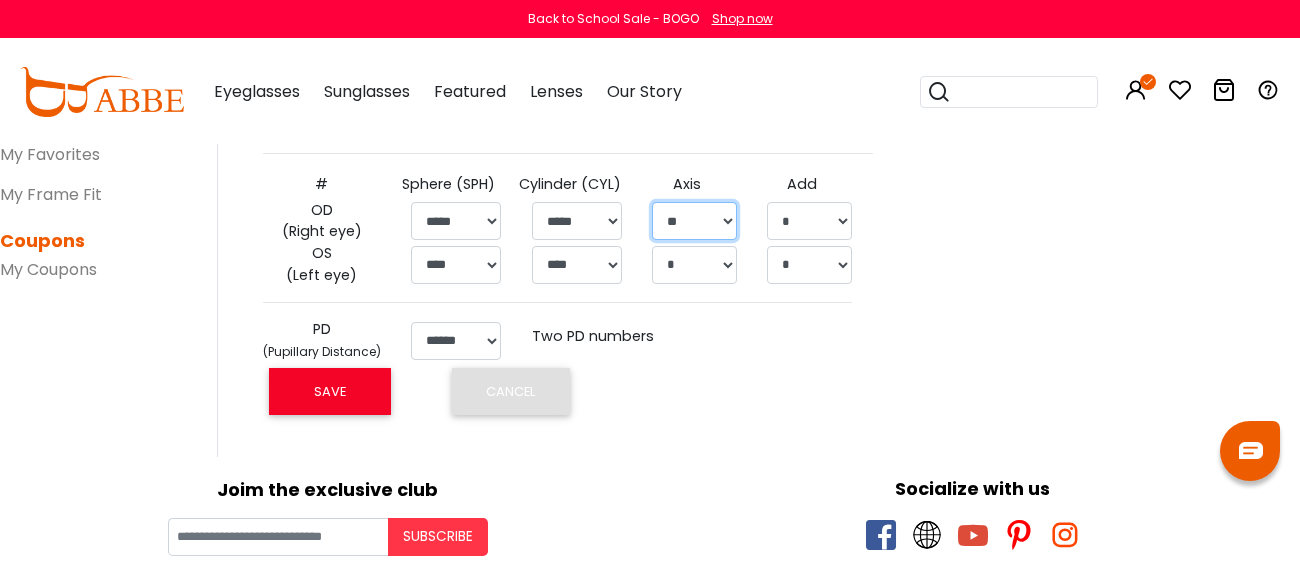 click on "**** * * * * * * * * * * ** ** ** ** ** ** ** ** ** ** ** ** ** ** ** ** ** ** ** ** ** ** ** ** ** ** ** ** ** ** ** ** ** ** ** ** ** ** ** ** ** ** ** ** ** ** ** ** ** ** ** ** ** ** ** ** ** ** ** ** ** ** ** ** ** ** ** ** ** ** ** ** ** ** ** ** ** ** ** ** ** ** ** ** ** ** ** ** ** ** *** *** *** *** *** *** *** *** *** *** *** *** *** *** *** *** *** *** *** *** *** *** *** *** *** *** *** *** *** *** *** *** *** *** *** *** *** *** *** *** *** *** *** *** *** *** *** *** *** *** *** *** *** *** *** *** *** *** *** *** *** *** *** *** *** *** *** *** *** *** *** *** *** *** *** *** *** *** ***" at bounding box center [694, 221] 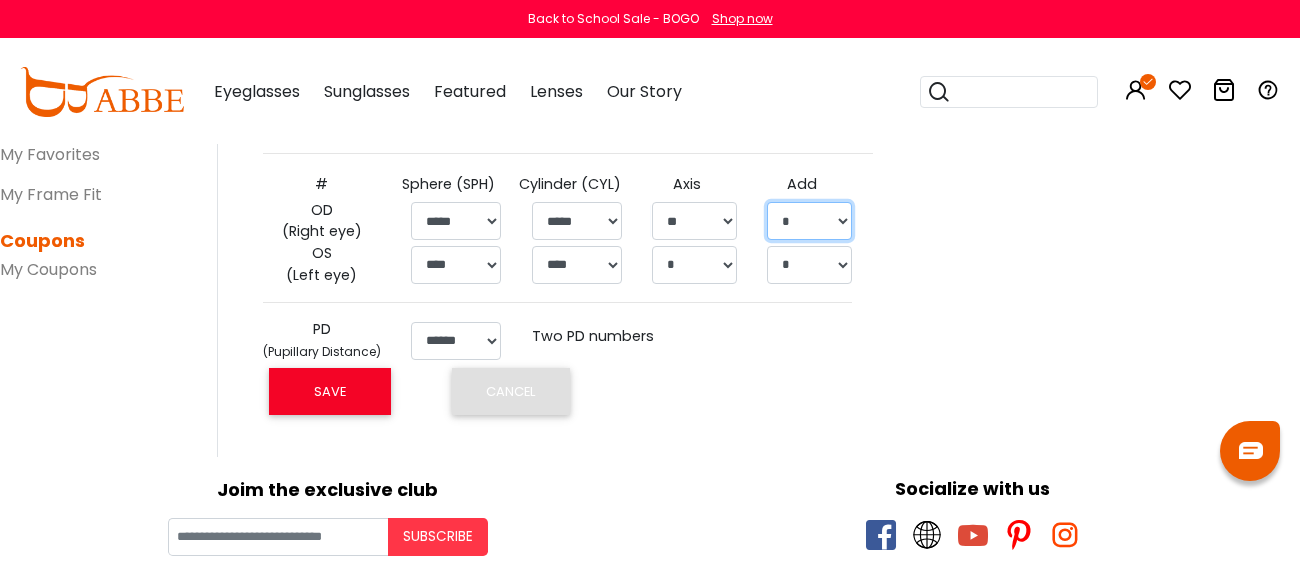 click on "*
*****
*****
*****
*****
*****
*****
*****
*****
*****
*****
*****
*****
*****
*****
*****
*****
*****
*****
*****
*****
*****
*****
*****
*****
*****
*****
*****
*****
*****
*****
*****
*****" at bounding box center (809, 221) 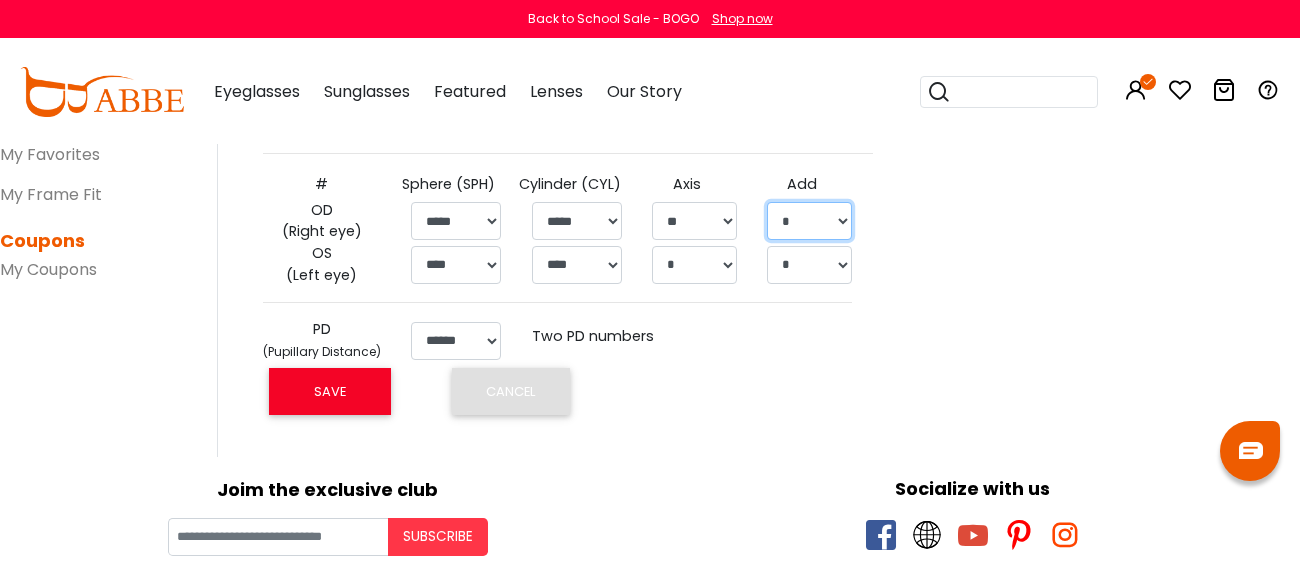 select on "*****" 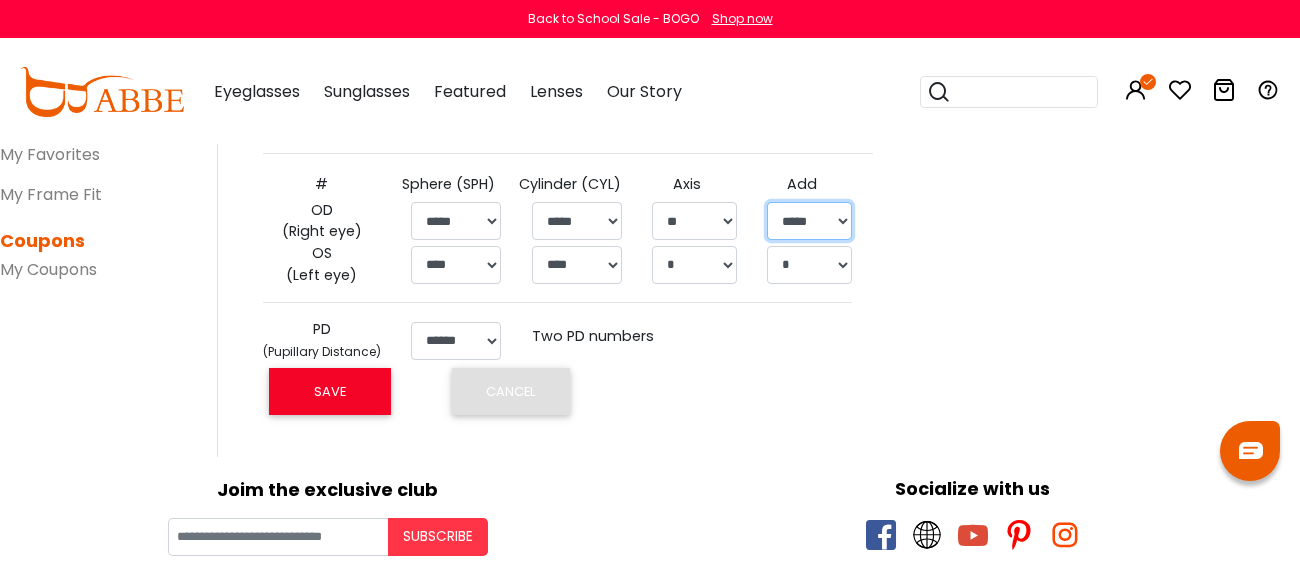 click on "*
*****
*****
*****
*****
*****
*****
*****
*****
*****
*****
*****
*****
*****
*****
*****
*****
*****
*****
*****
*****
*****
*****
*****
*****
*****
*****
*****
*****
*****
*****
*****
*****" at bounding box center (809, 221) 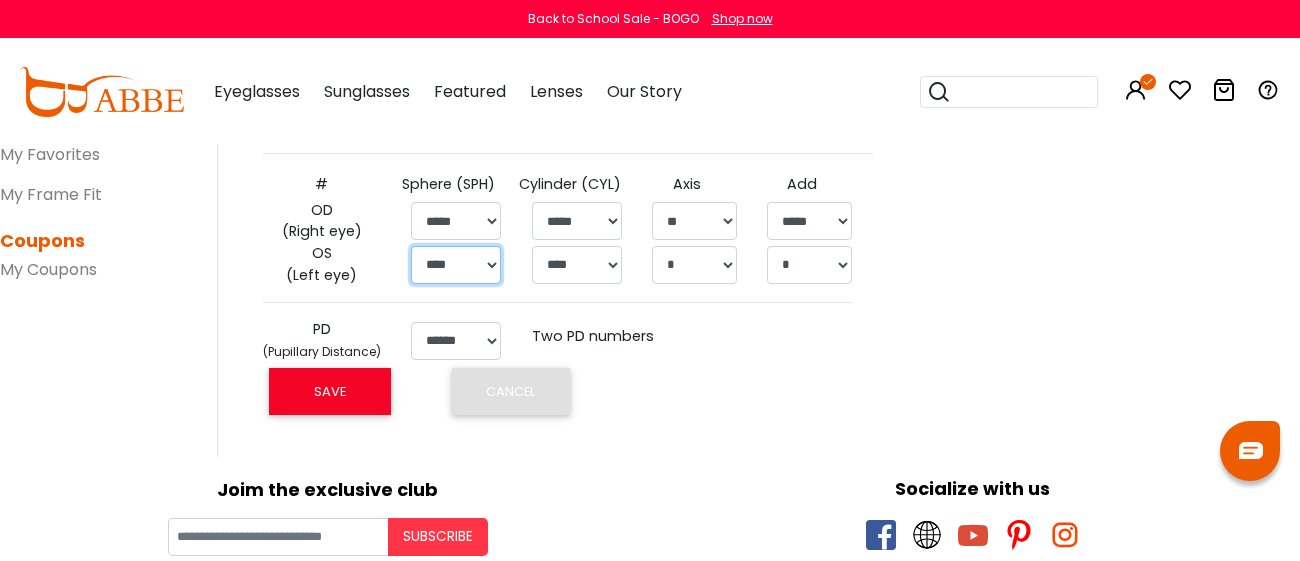 click on "******
******
******
******
******
******
******
******
******
******
******
******
******
******
******
******
******
******
******
******
******
******
******
******
******
*****
*****
*****
*****
*****
*****
*****
*****
*****
***** ***** ***** *****" at bounding box center (456, 265) 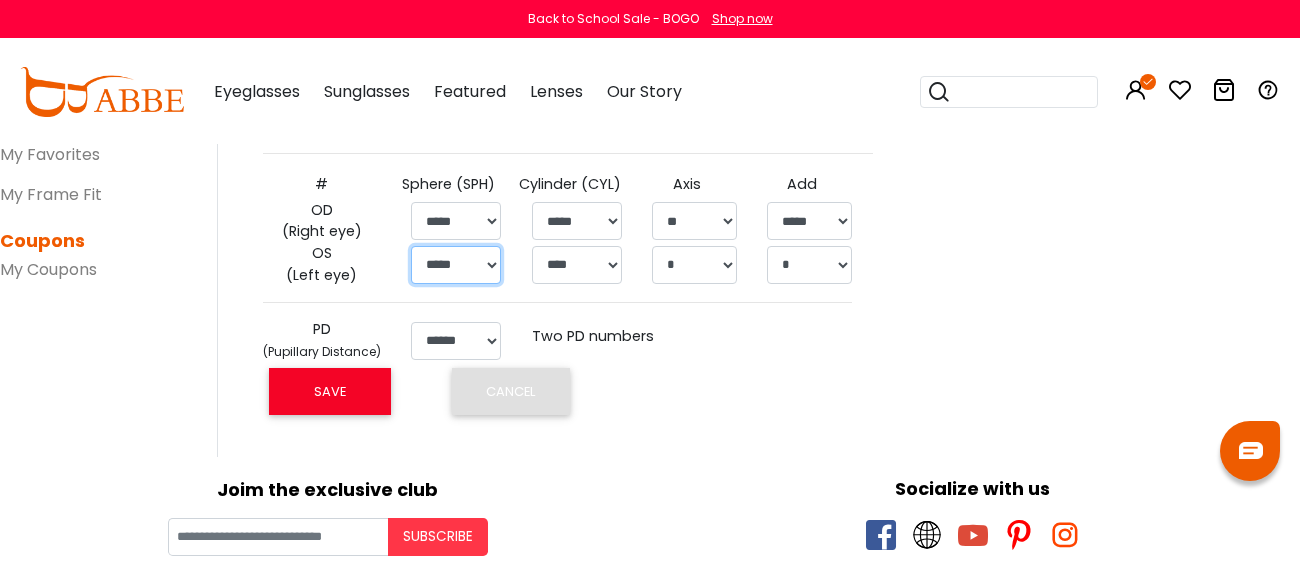 click on "******
******
******
******
******
******
******
******
******
******
******
******
******
******
******
******
******
******
******
******
******
******
******
******
******
*****
*****
*****
*****
*****
*****
*****
*****
*****
***** ***** ***** *****" at bounding box center (456, 265) 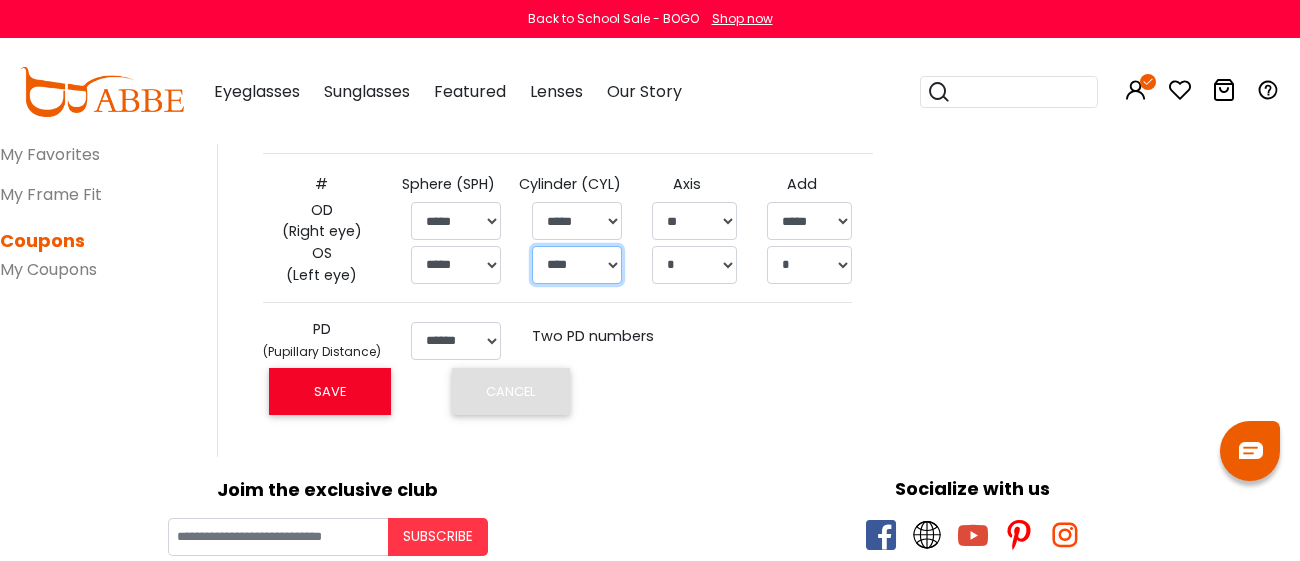 click on "*****
*****
*****
*****
*****
*****
*****
*****
*****
*****
*****
*****
*****
*****
*****
*****
*****
*****
*****
*****
*****
*****
*****
*****
****
******
*****
*****
*****
*****
*****
*****
*****
*****
*****
***** ***** *****" at bounding box center [577, 265] 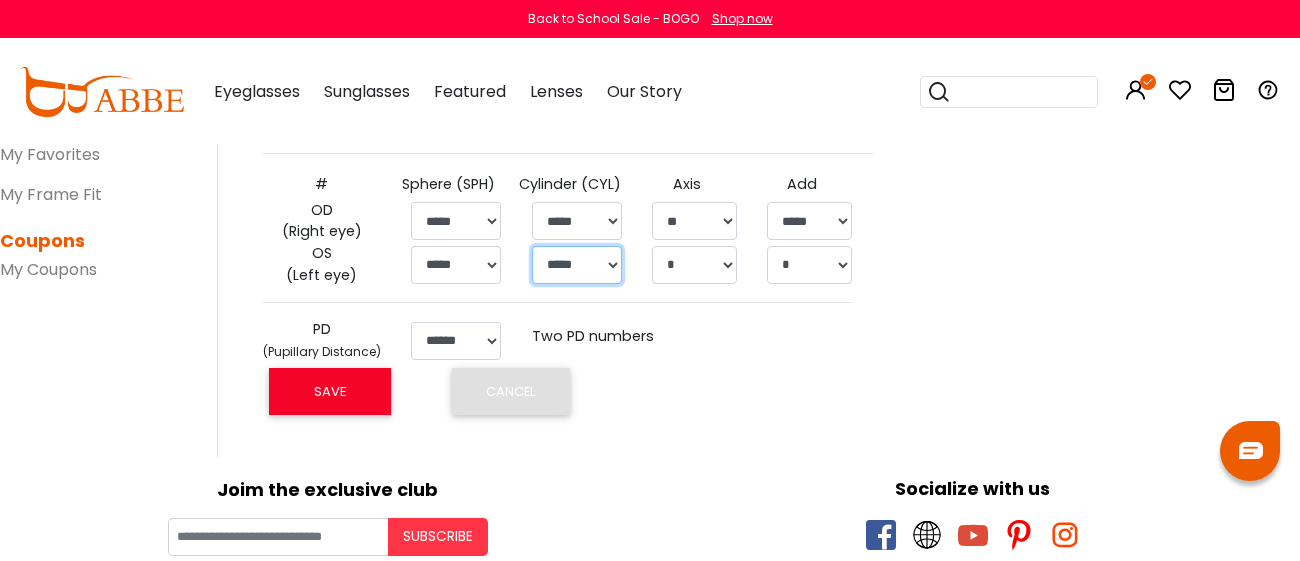 click on "*****
*****
*****
*****
*****
*****
*****
*****
*****
*****
*****
*****
*****
*****
*****
*****
*****
*****
*****
*****
*****
*****
*****
*****
****
******
*****
*****
*****
*****
*****
*****
*****
*****
*****
***** ***** *****" at bounding box center [577, 265] 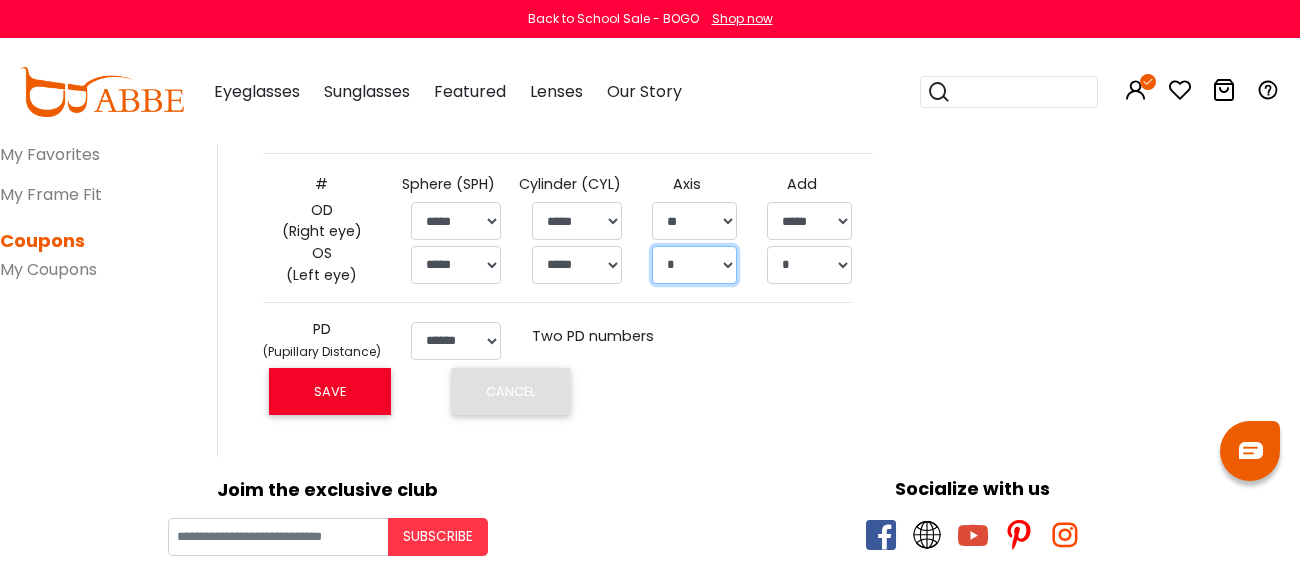 click on "**** * * * * * * * * * * ** ** ** ** ** ** ** ** ** ** ** ** ** ** ** ** ** ** ** ** ** ** ** ** ** ** ** ** ** ** ** ** ** ** ** ** ** ** ** ** ** ** ** ** ** ** ** ** ** ** ** ** ** ** ** ** ** ** ** ** ** ** ** ** ** ** ** ** ** ** ** ** ** ** ** ** ** ** ** ** ** ** ** ** ** ** ** ** ** ** *** *** *** *** *** *** *** *** *** *** *** *** *** *** *** *** *** *** *** *** *** *** *** *** *** *** *** *** *** *** *** *** *** *** *** *** *** *** *** *** *** *** *** *** *** *** *** *** *** *** *** *** *** *** *** *** *** *** *** *** *** *** *** *** *** *** *** *** *** *** *** *** *** *** *** *** *** *** *** *** ***" at bounding box center [694, 265] 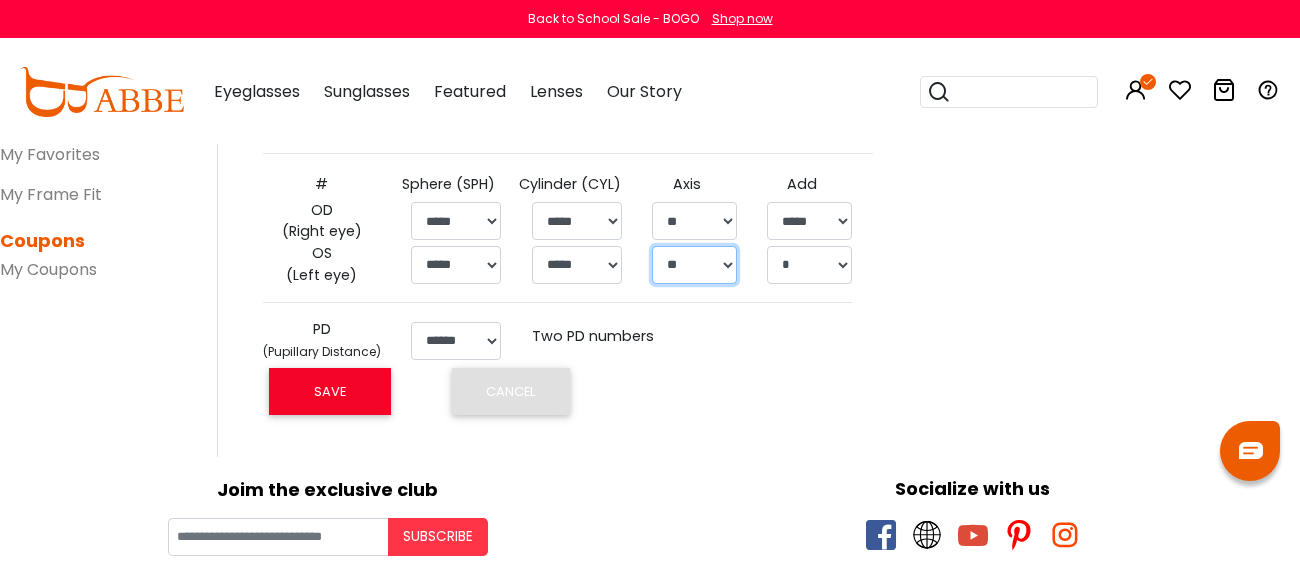 click on "**** * * * * * * * * * * ** ** ** ** ** ** ** ** ** ** ** ** ** ** ** ** ** ** ** ** ** ** ** ** ** ** ** ** ** ** ** ** ** ** ** ** ** ** ** ** ** ** ** ** ** ** ** ** ** ** ** ** ** ** ** ** ** ** ** ** ** ** ** ** ** ** ** ** ** ** ** ** ** ** ** ** ** ** ** ** ** ** ** ** ** ** ** ** ** ** *** *** *** *** *** *** *** *** *** *** *** *** *** *** *** *** *** *** *** *** *** *** *** *** *** *** *** *** *** *** *** *** *** *** *** *** *** *** *** *** *** *** *** *** *** *** *** *** *** *** *** *** *** *** *** *** *** *** *** *** *** *** *** *** *** *** *** *** *** *** *** *** *** *** *** *** *** *** *** *** ***" at bounding box center (694, 265) 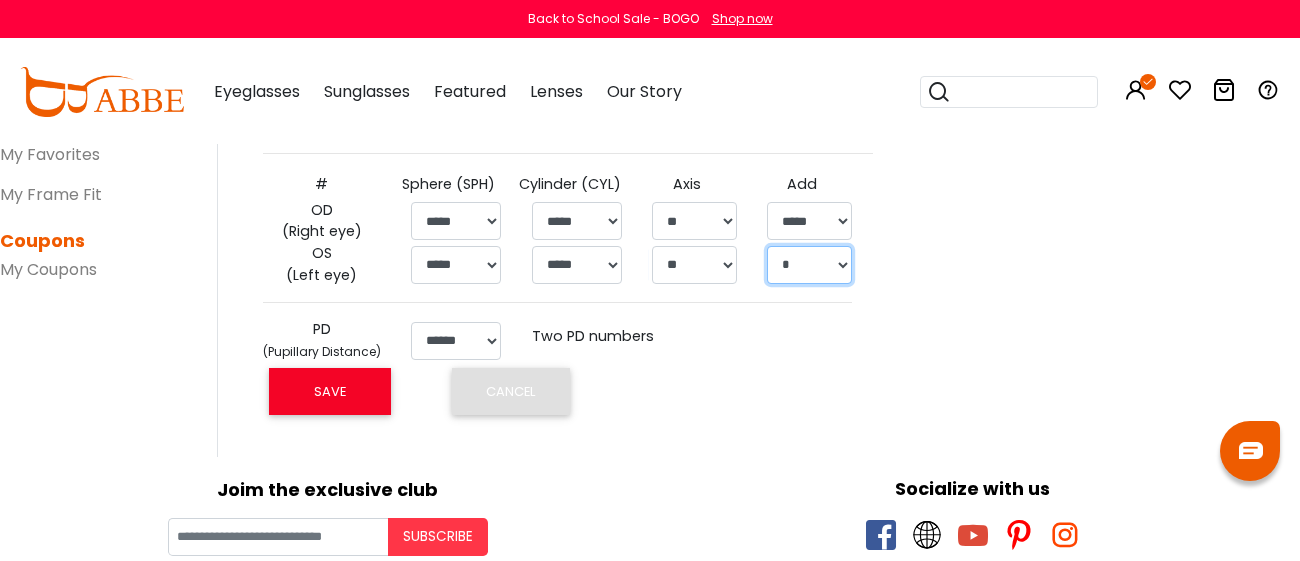click on "*
*****
*****
*****
*****
*****
*****
*****
*****
*****
*****
*****
*****
*****
*****
*****
*****
*****
*****
*****
*****
*****
*****
*****
*****
*****
*****
*****
*****
*****
*****
*****
*****" at bounding box center [809, 265] 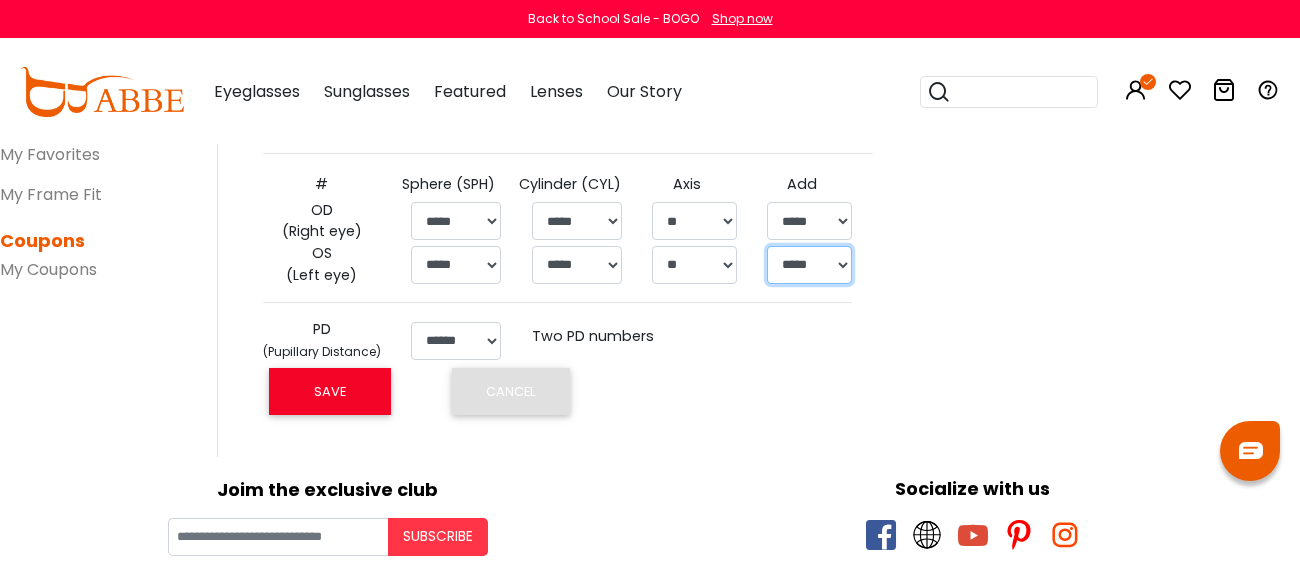 click on "*
*****
*****
*****
*****
*****
*****
*****
*****
*****
*****
*****
*****
*****
*****
*****
*****
*****
*****
*****
*****
*****
*****
*****
*****
*****
*****
*****
*****
*****
*****
*****
*****" at bounding box center (809, 265) 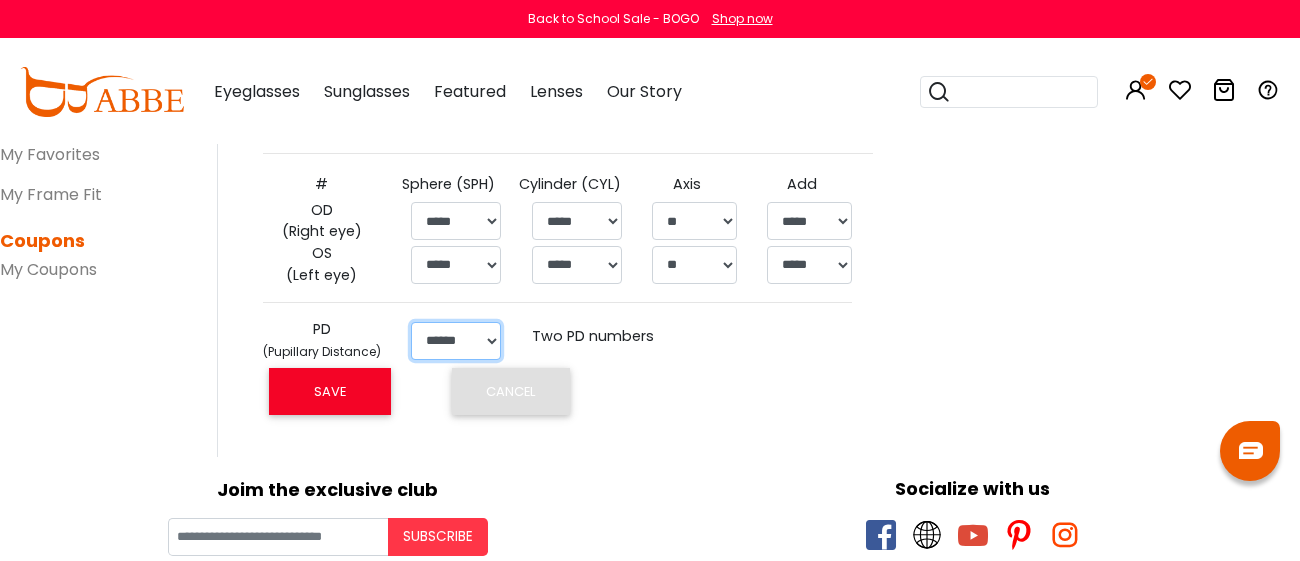 click on "******
**
**
**
**
**
**
**
**
**
**
**
**
**
**
**
**
**
**
**
**
**
**
**
**
**
**
**
**
**
**
**
**
**
**
**" at bounding box center [456, 341] 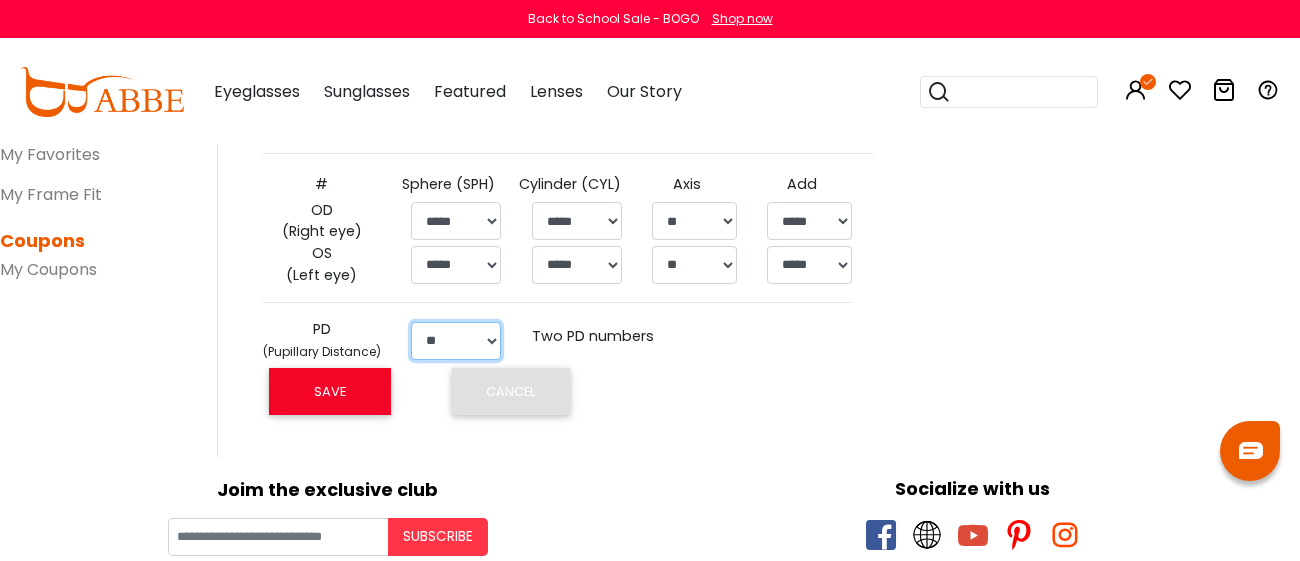click on "******
**
**
**
**
**
**
**
**
**
**
**
**
**
**
**
**
**
**
**
**
**
**
**
**
**
**
**
**
**
**
**
**
**
**
**" at bounding box center (456, 341) 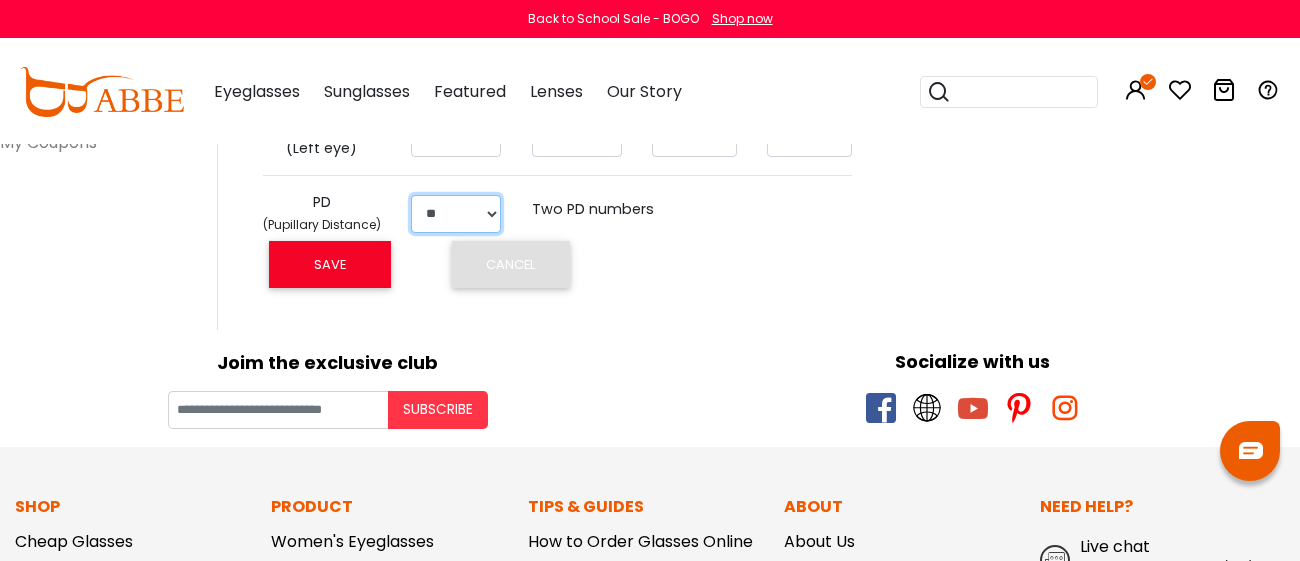 scroll, scrollTop: 590, scrollLeft: 0, axis: vertical 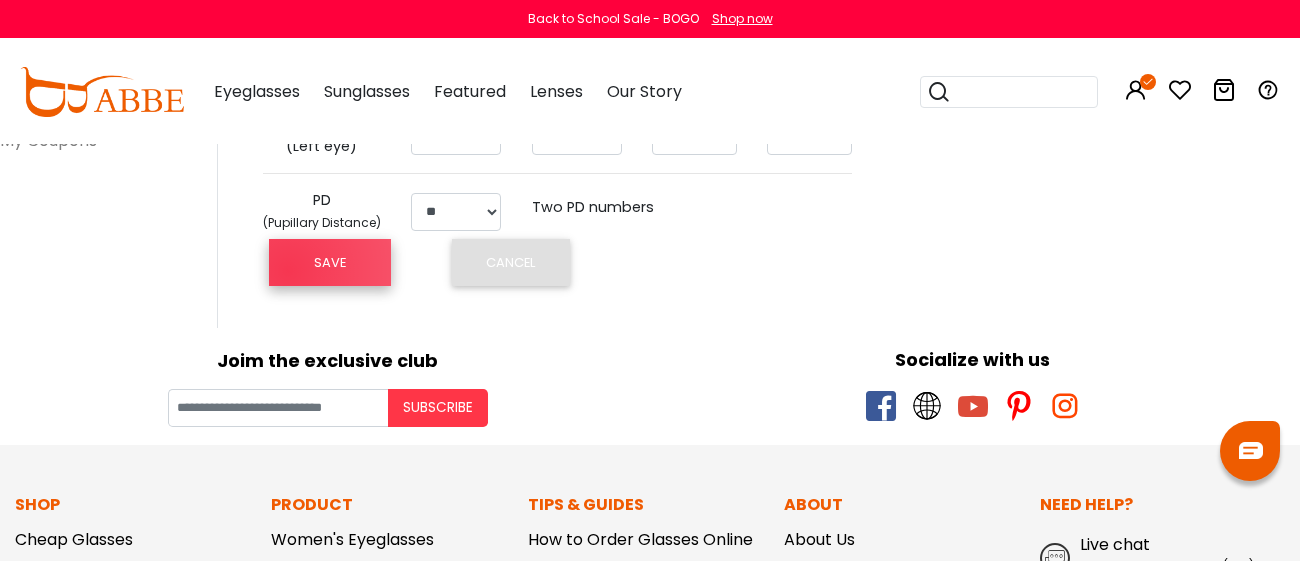 click on "SAVE" at bounding box center (330, 262) 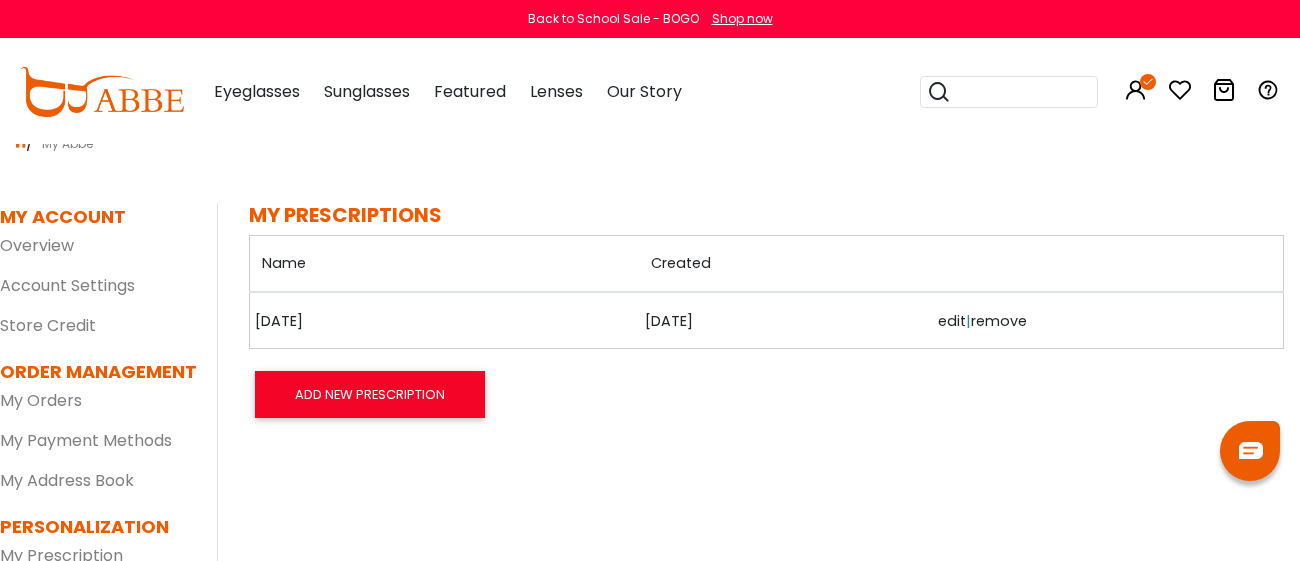 scroll, scrollTop: 0, scrollLeft: 0, axis: both 